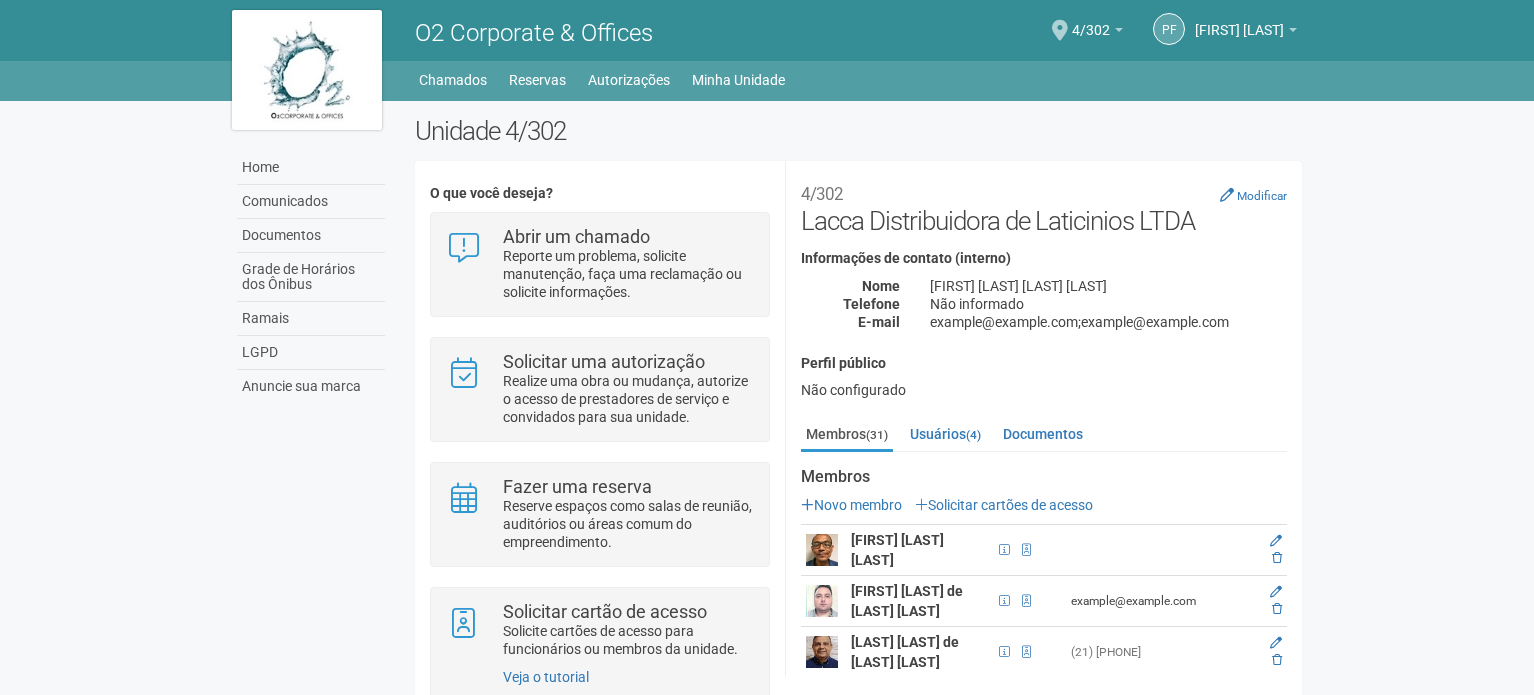 scroll, scrollTop: 0, scrollLeft: 0, axis: both 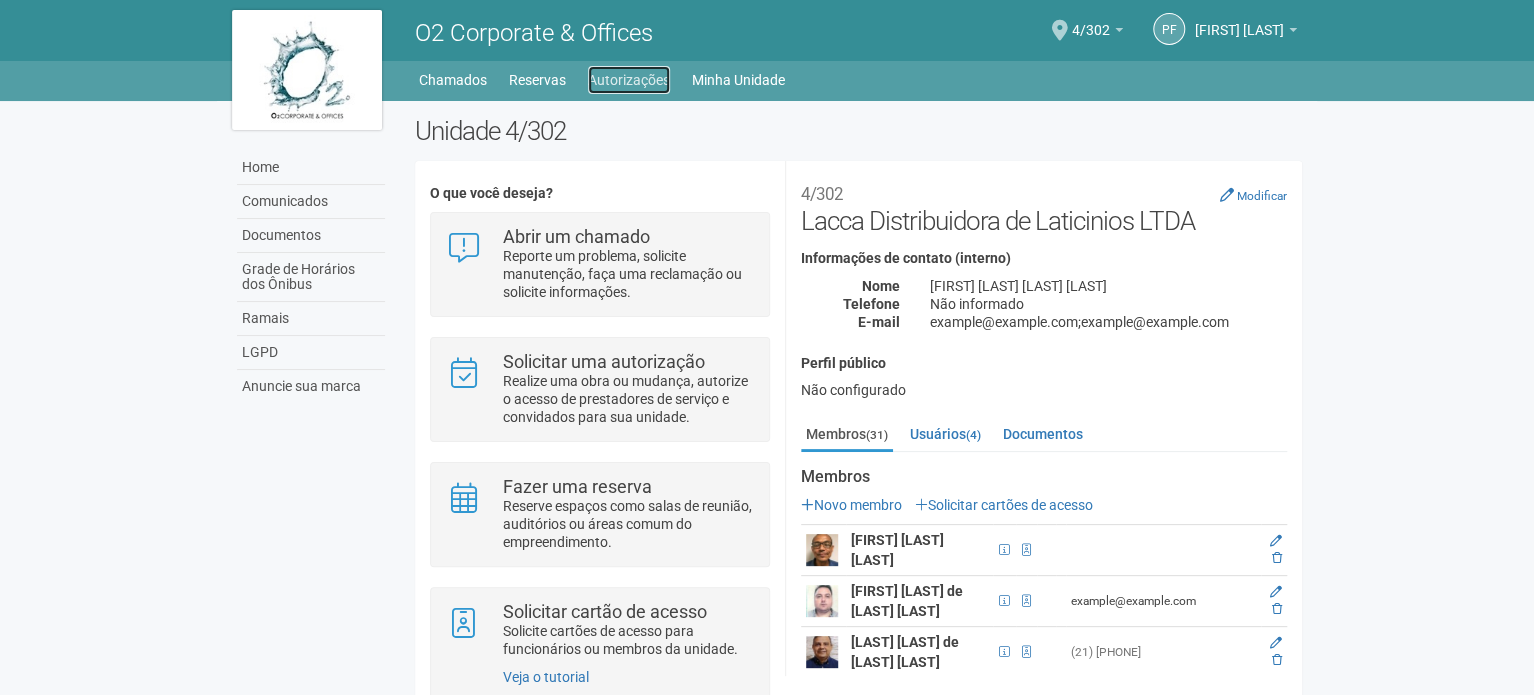 click on "Autorizações" at bounding box center [629, 80] 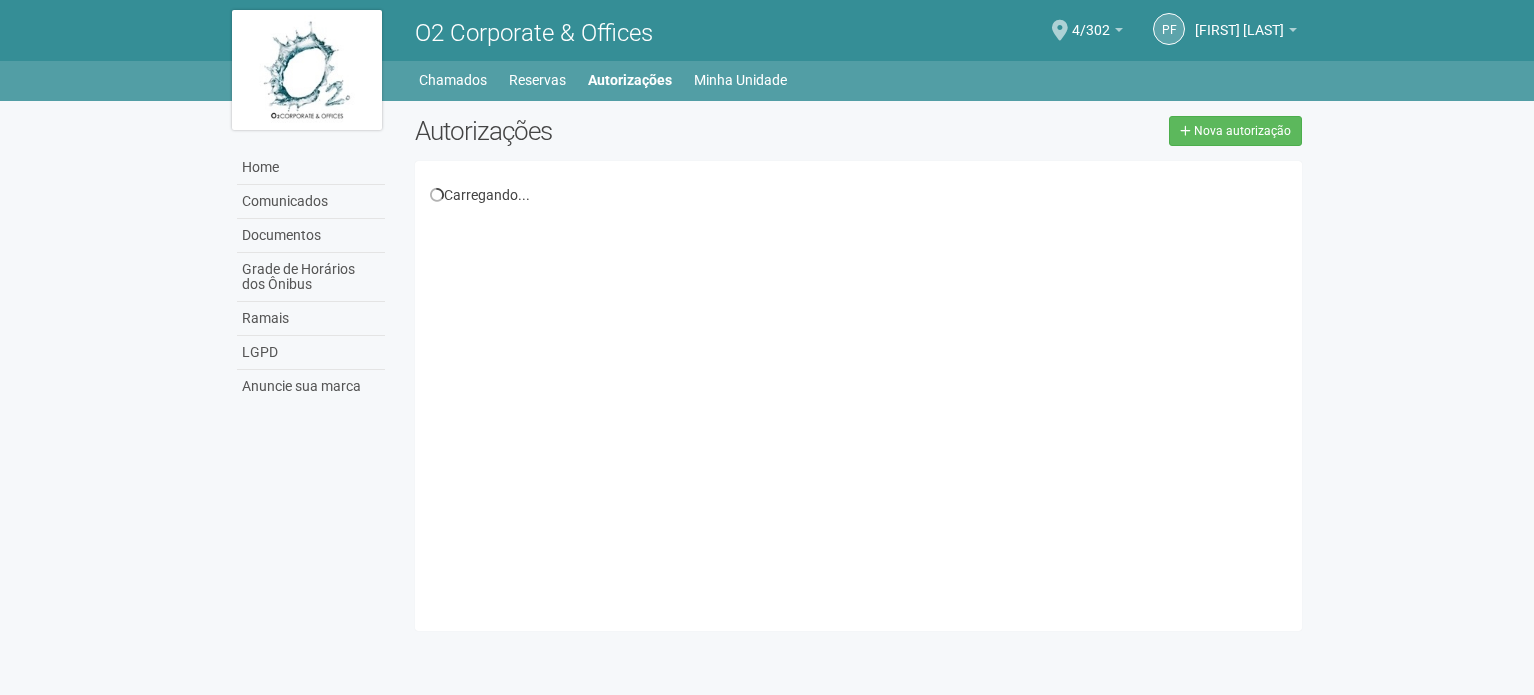 scroll, scrollTop: 0, scrollLeft: 0, axis: both 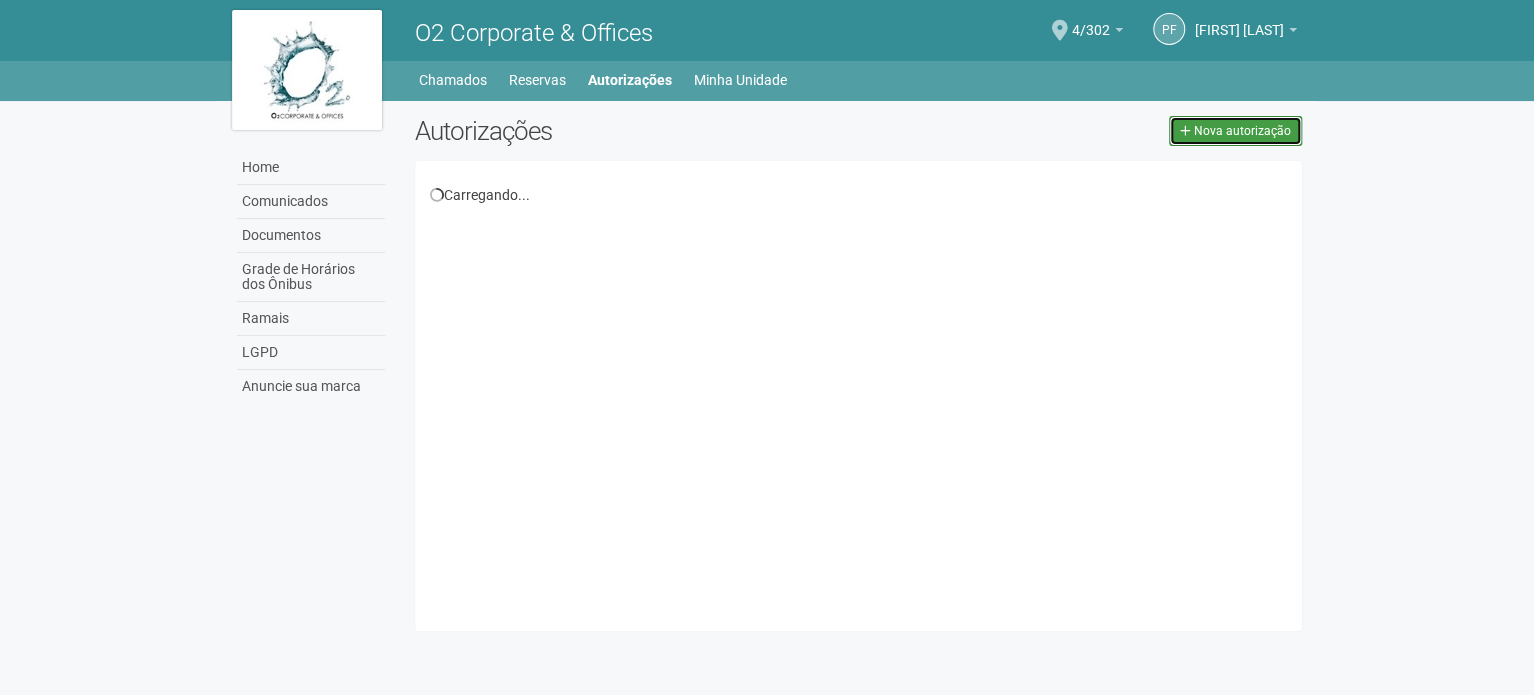 click on "Nova autorização" at bounding box center (1242, 131) 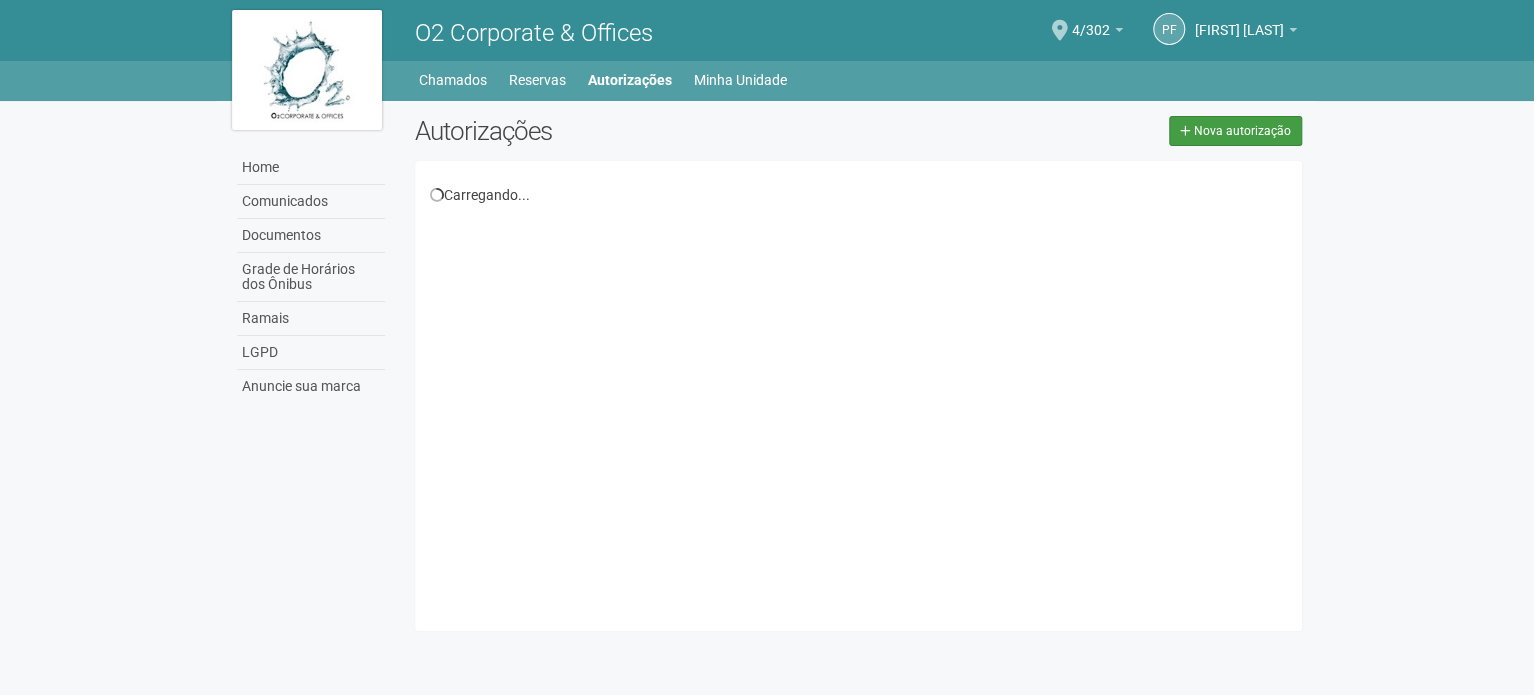select on "**" 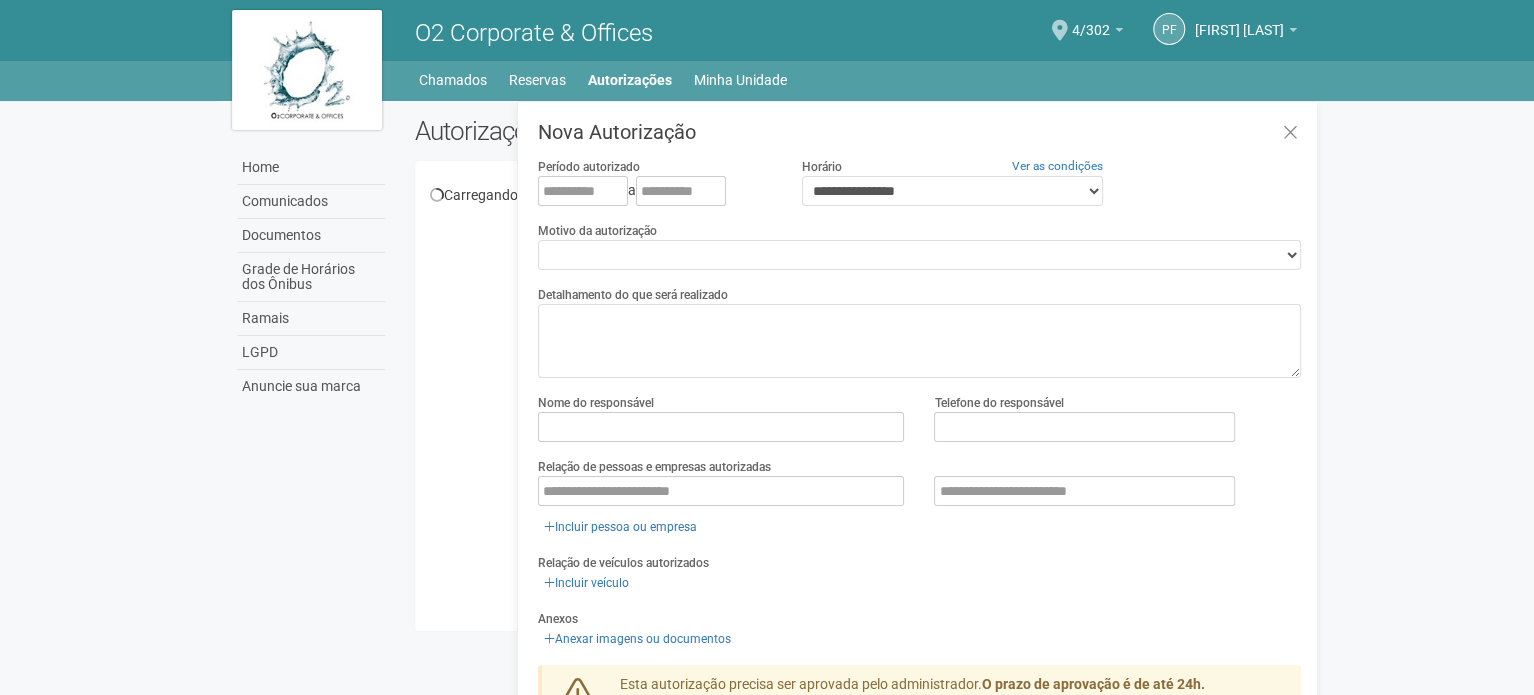 scroll, scrollTop: 31, scrollLeft: 0, axis: vertical 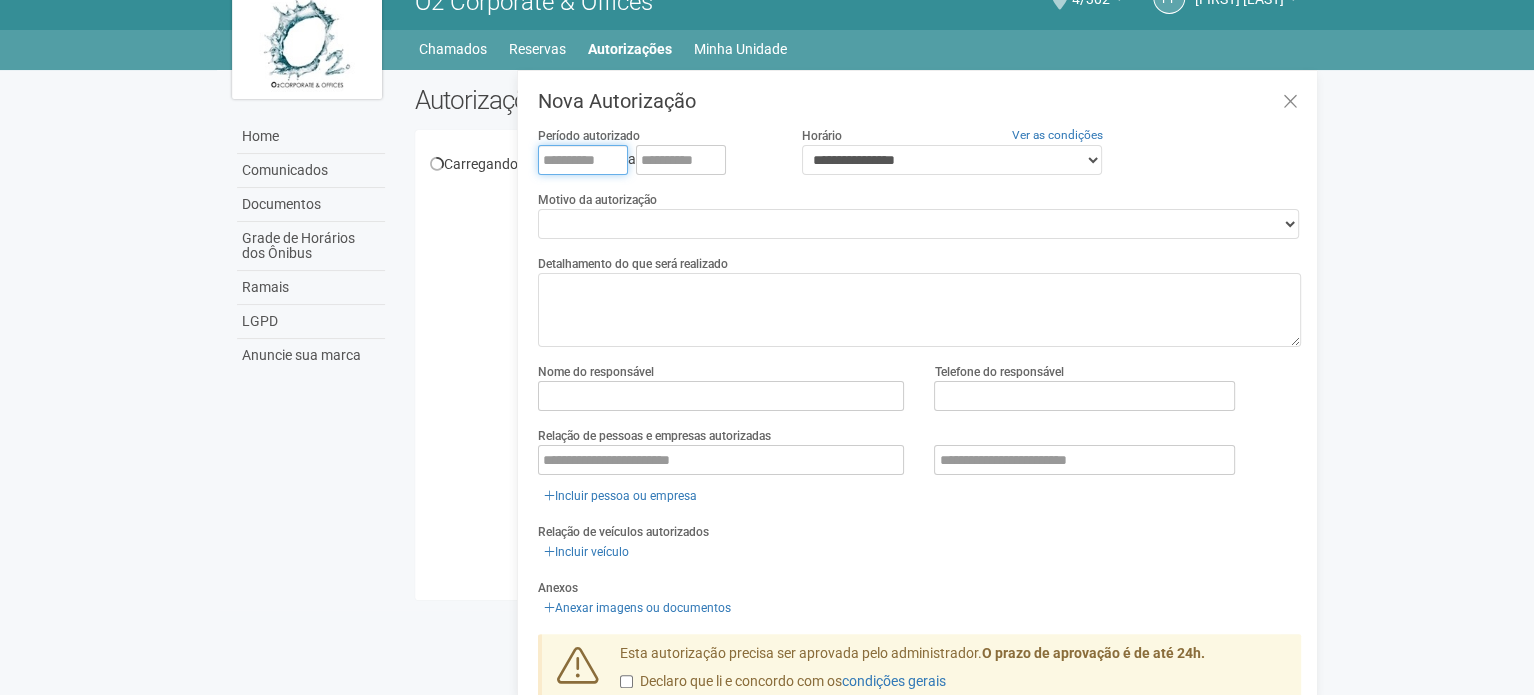 click at bounding box center (583, 160) 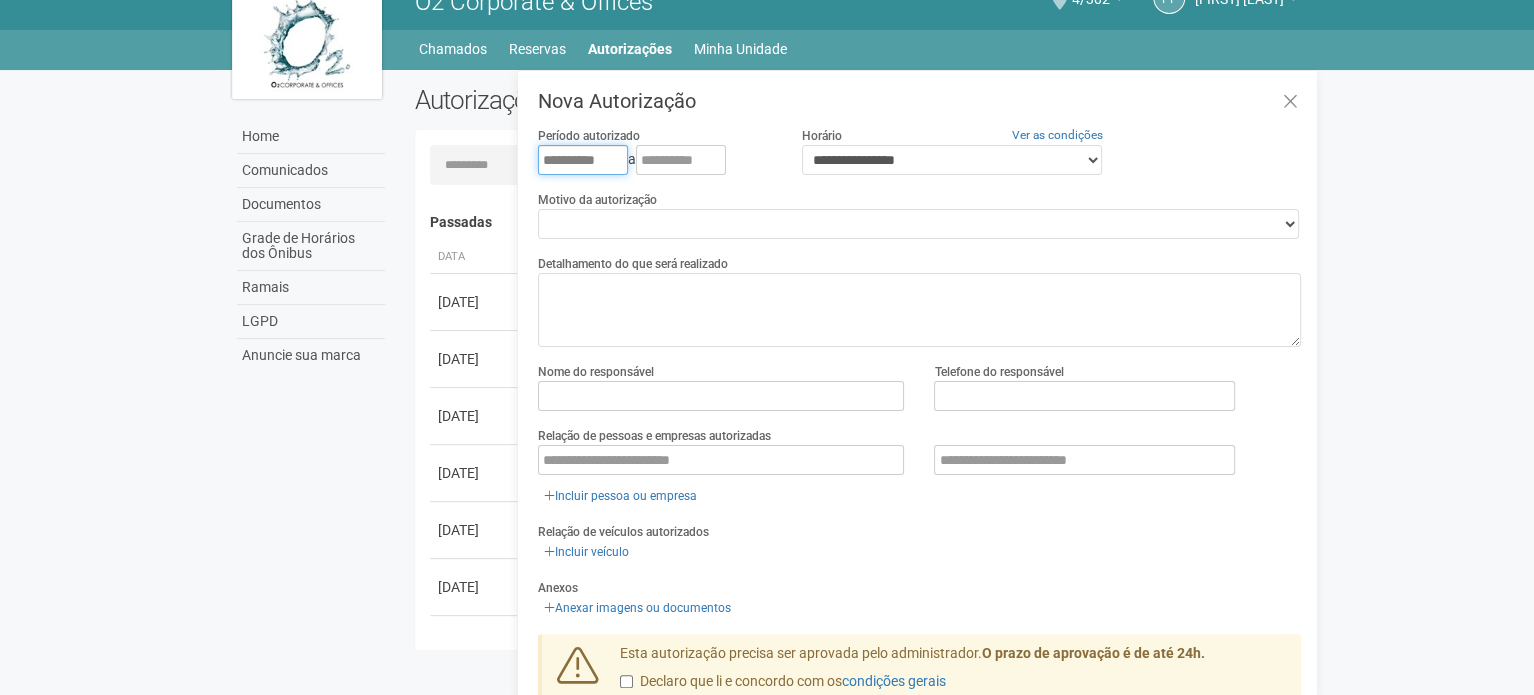 type on "**********" 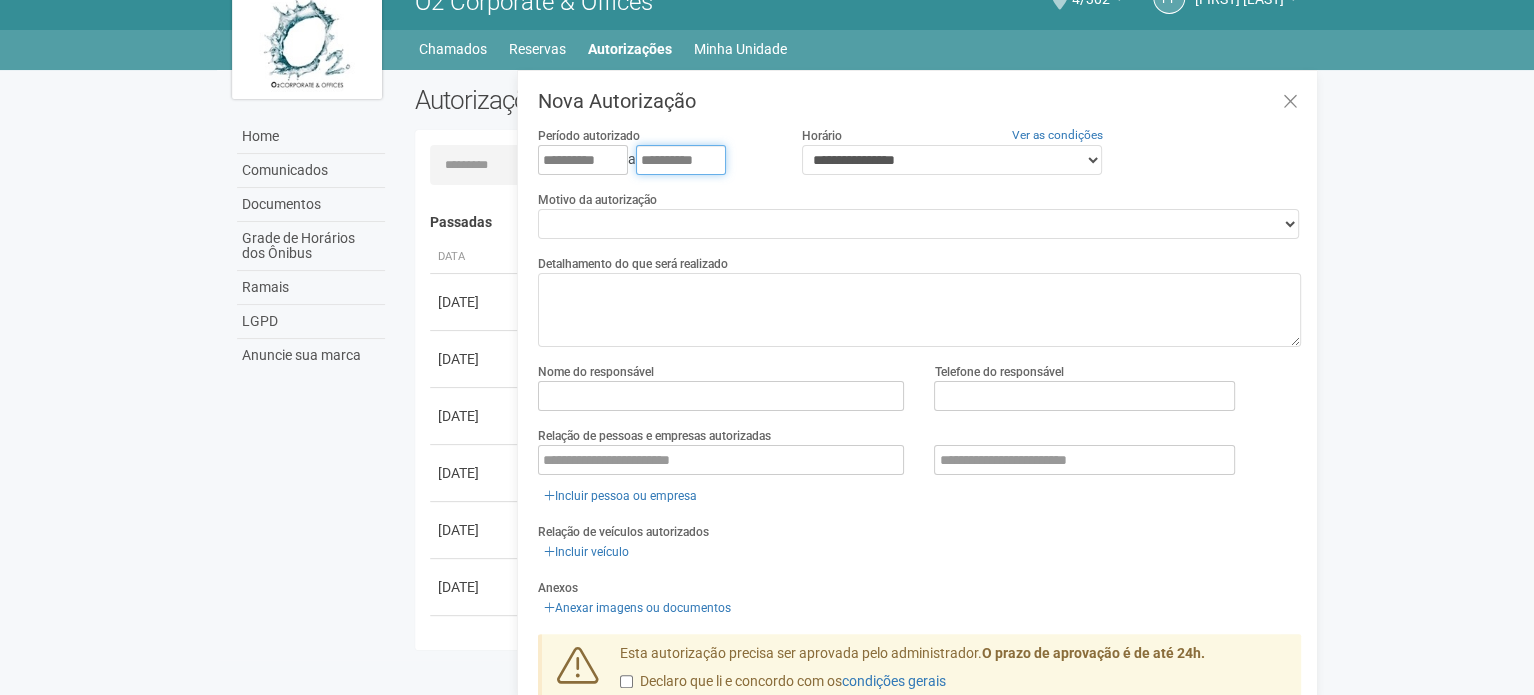 type on "**********" 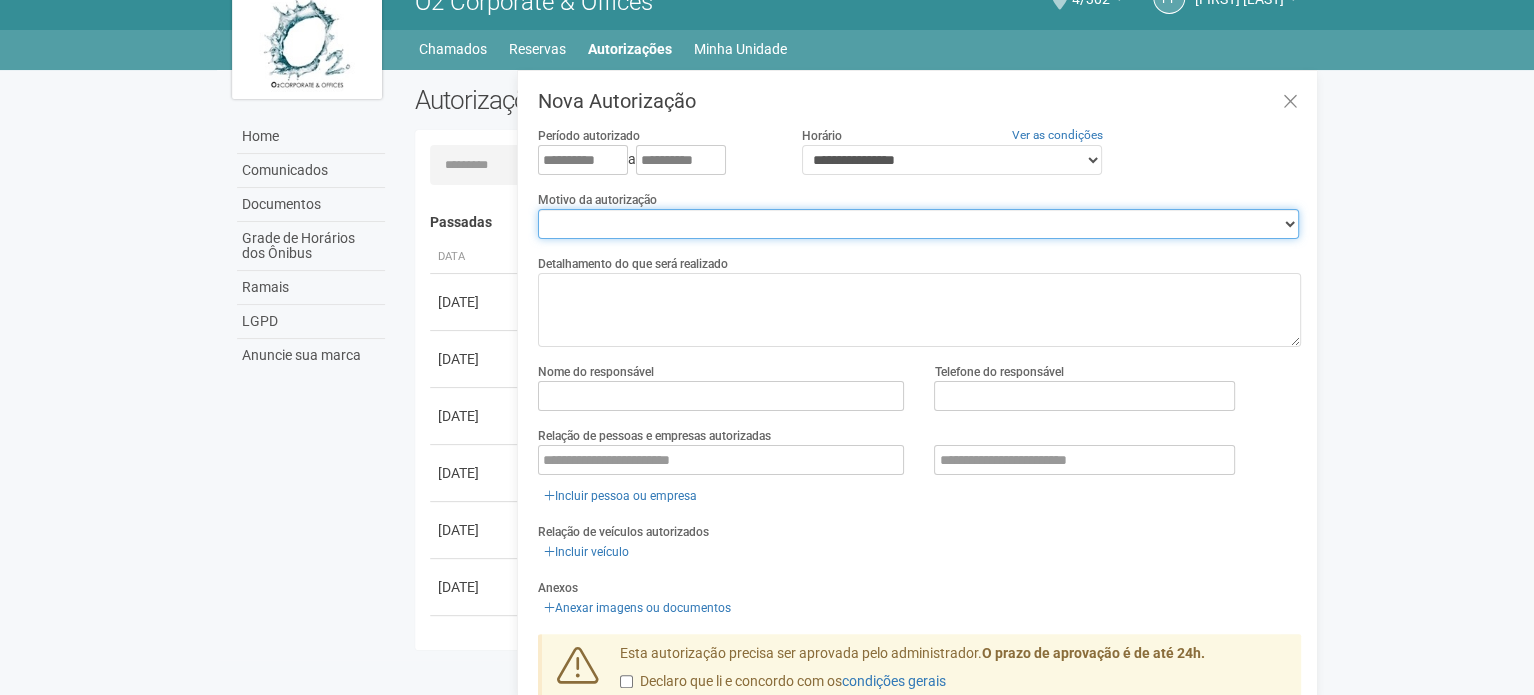 click on "**********" at bounding box center [918, 224] 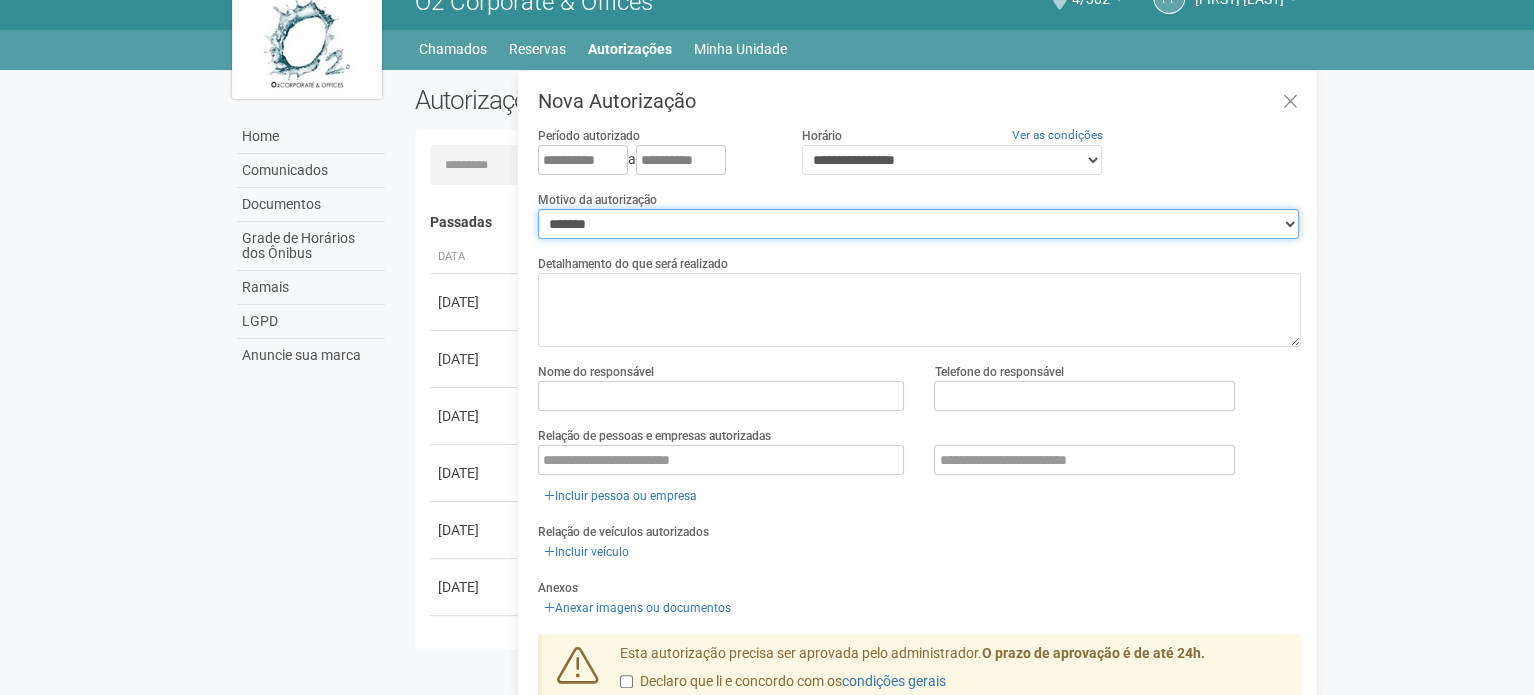 click on "**********" at bounding box center [918, 224] 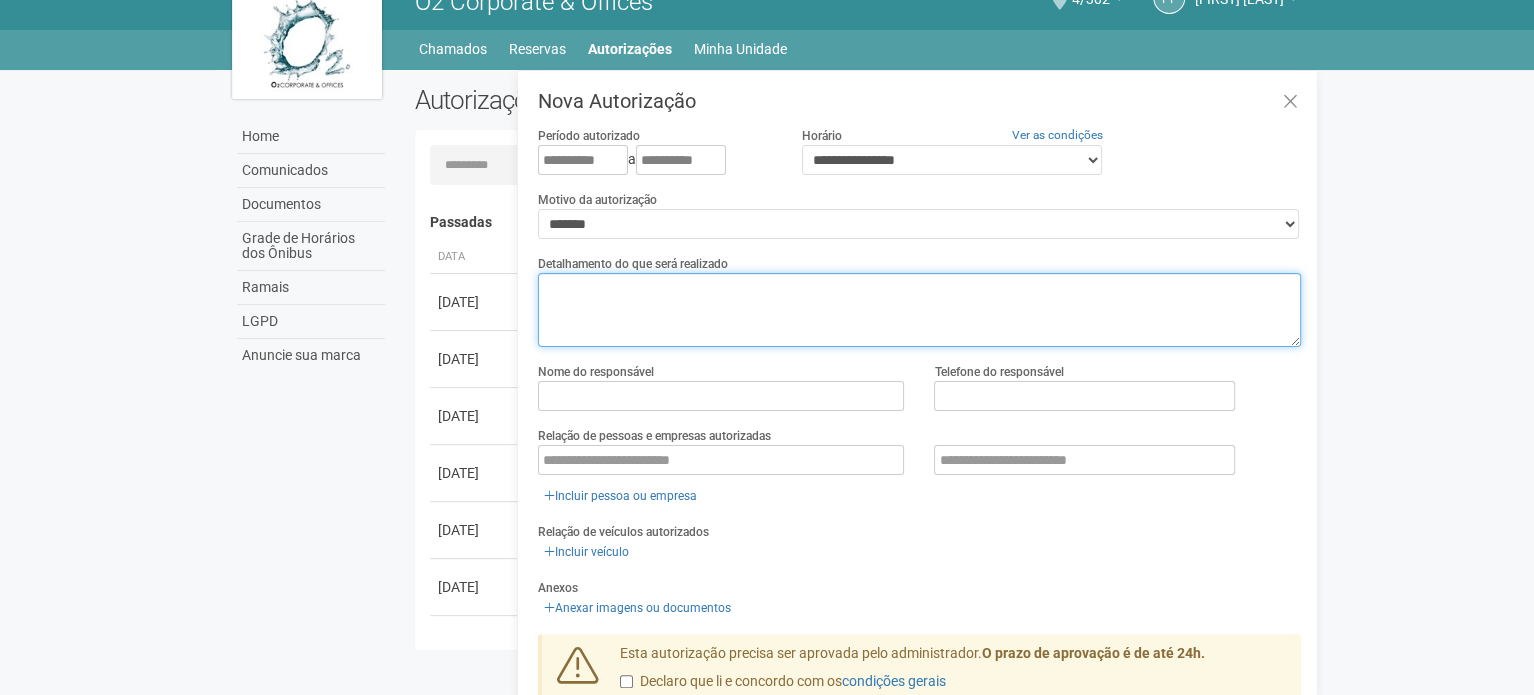 click at bounding box center (919, 310) 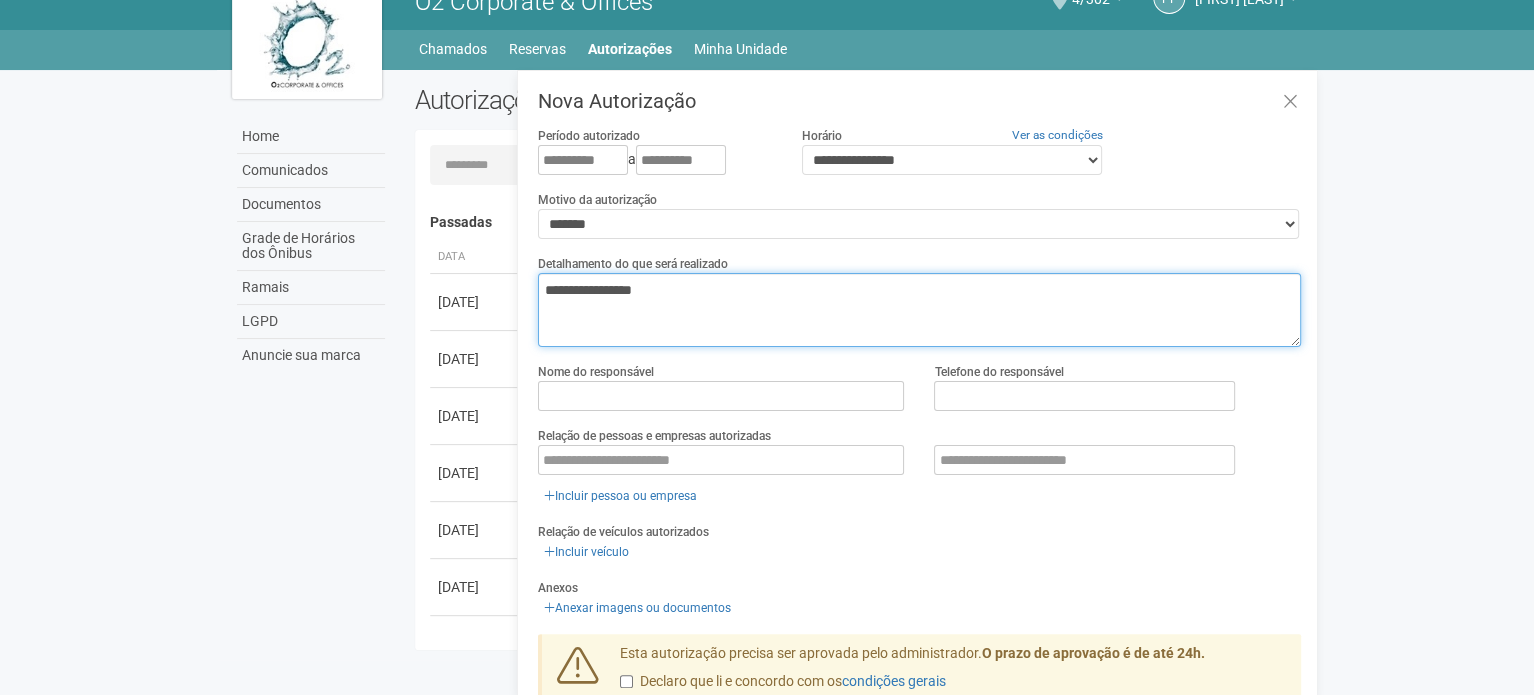 click on "**********" at bounding box center [919, 310] 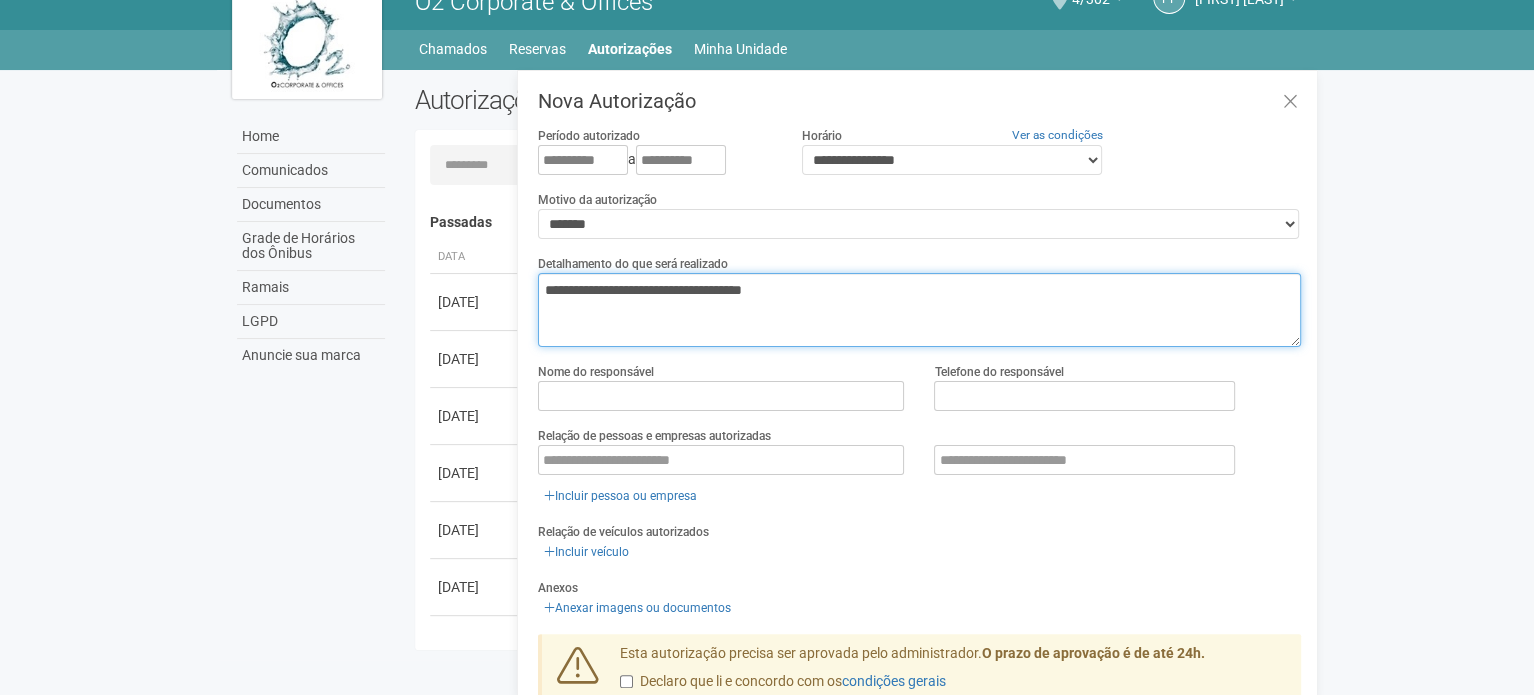 type on "**********" 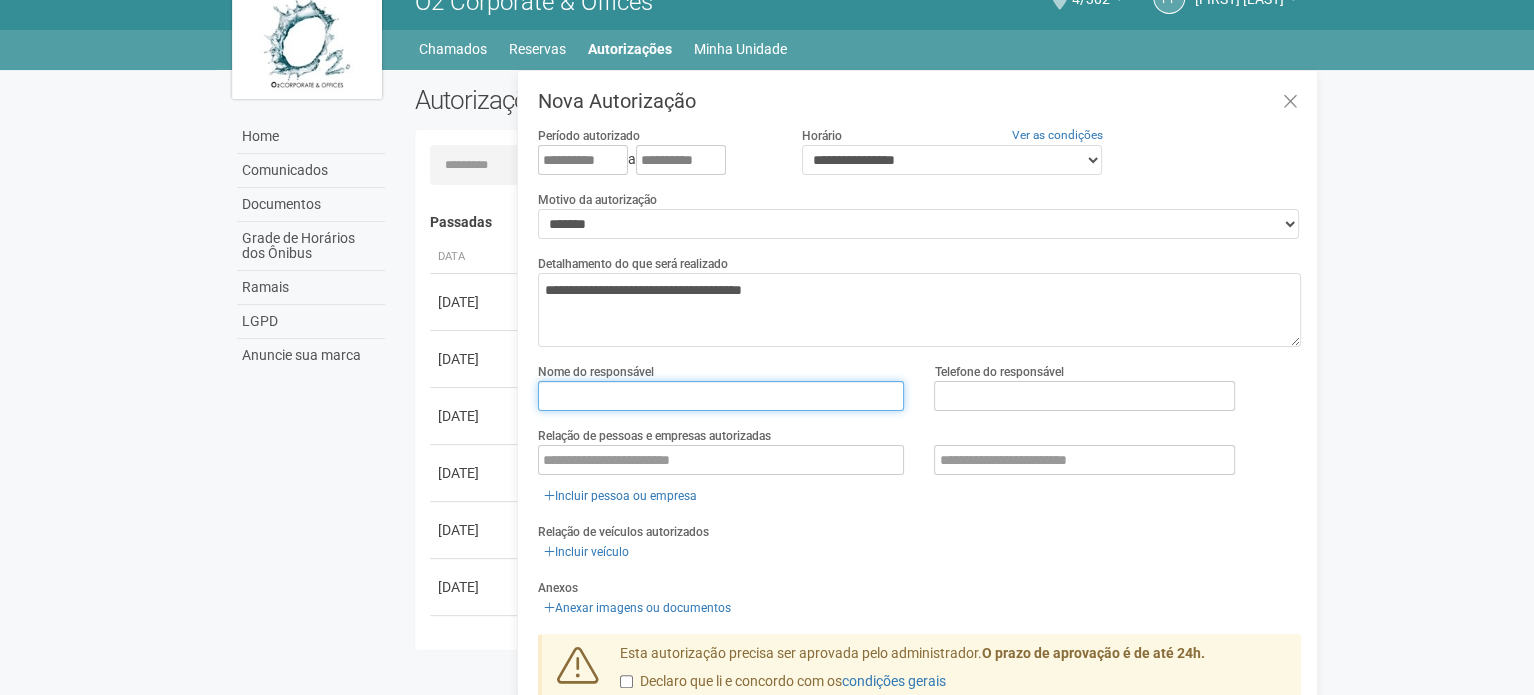 click at bounding box center [721, 396] 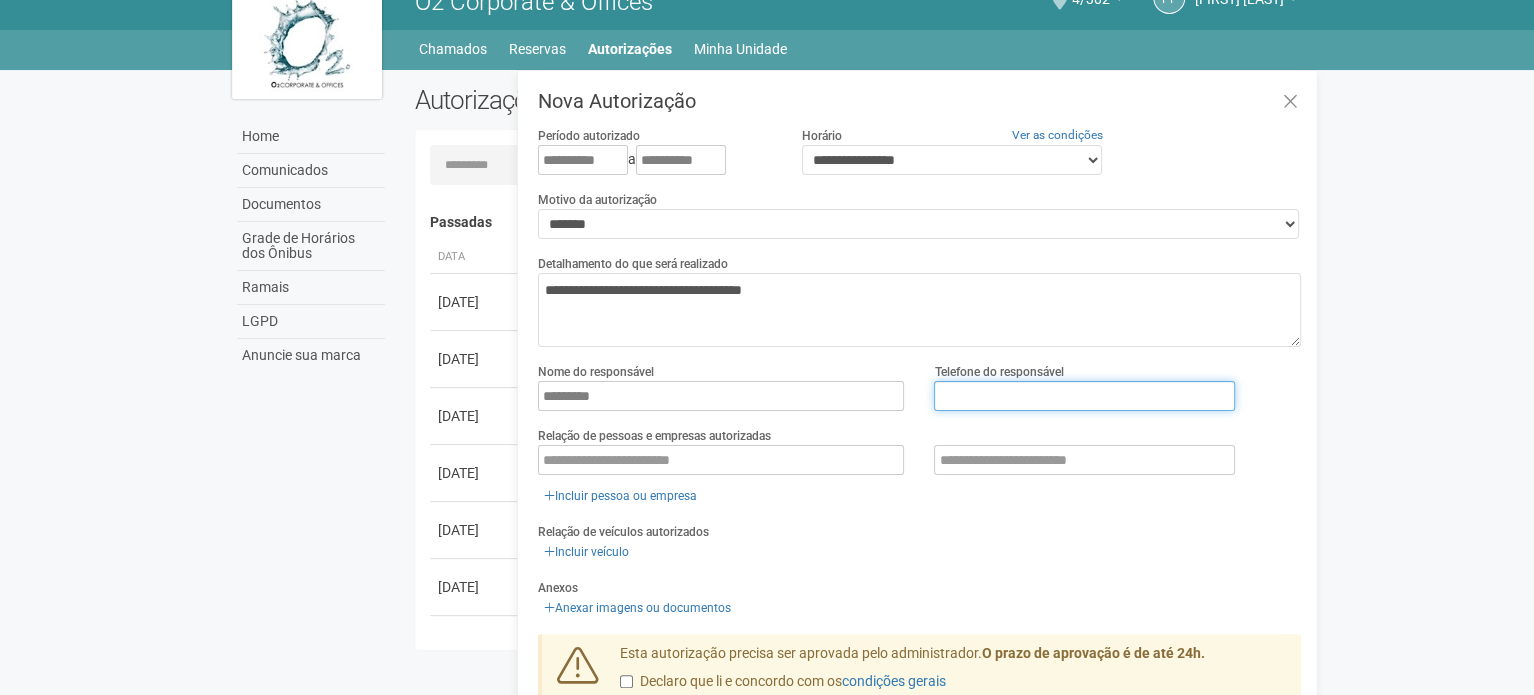click at bounding box center (1084, 396) 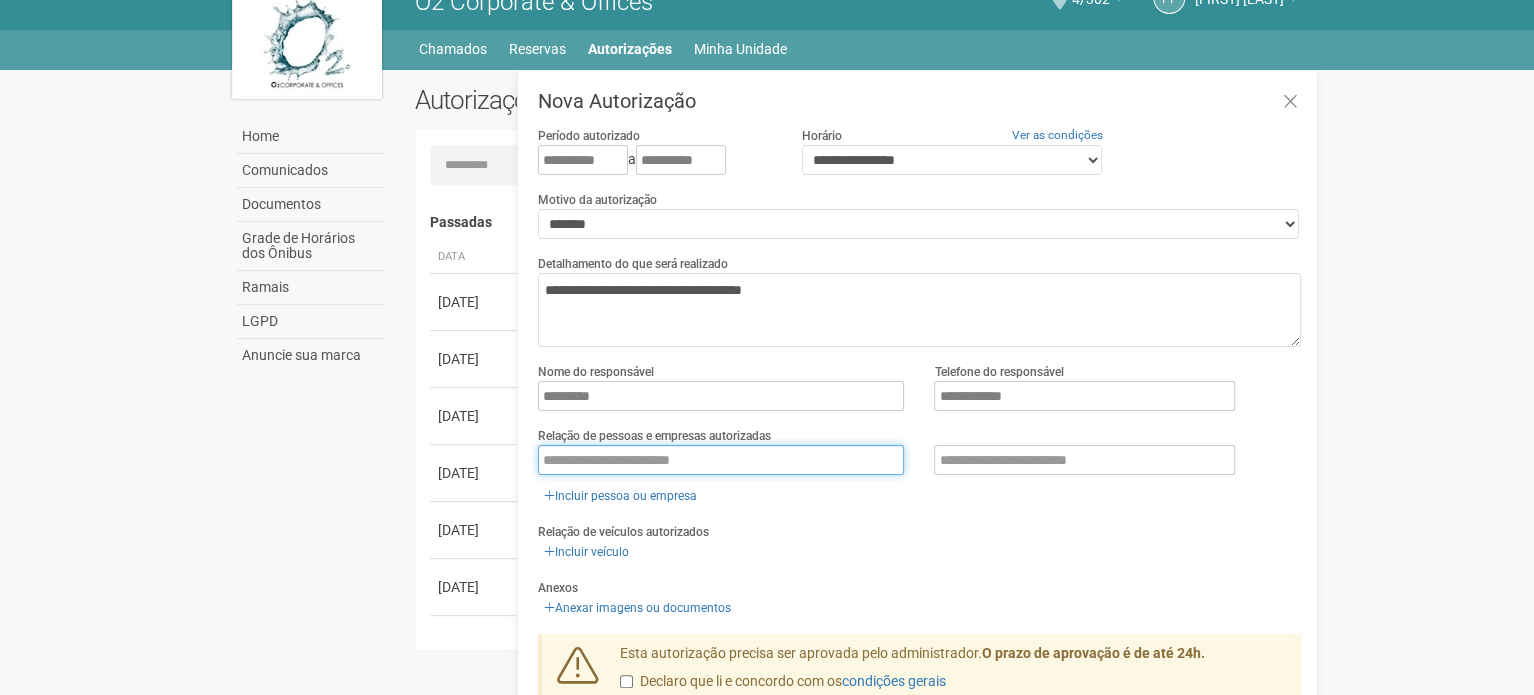 click at bounding box center [721, 460] 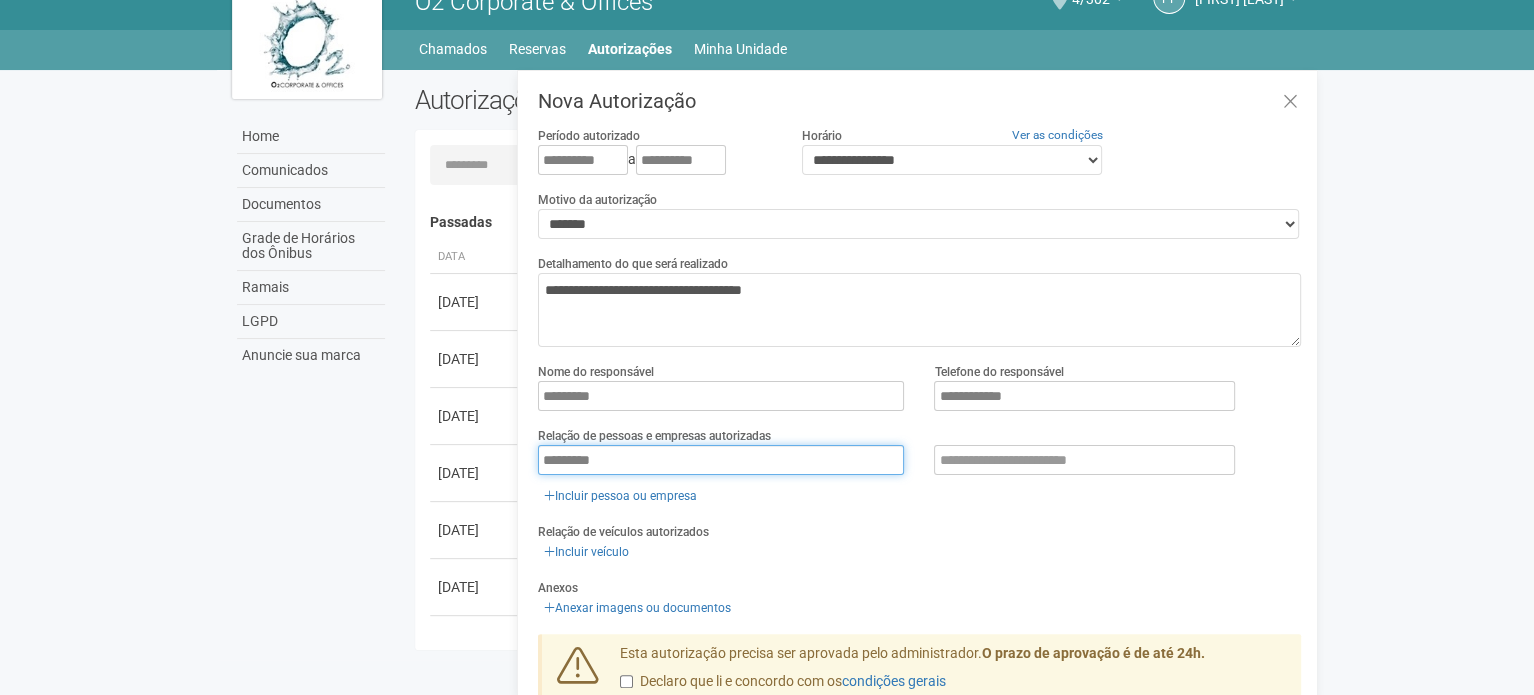 scroll, scrollTop: 90, scrollLeft: 0, axis: vertical 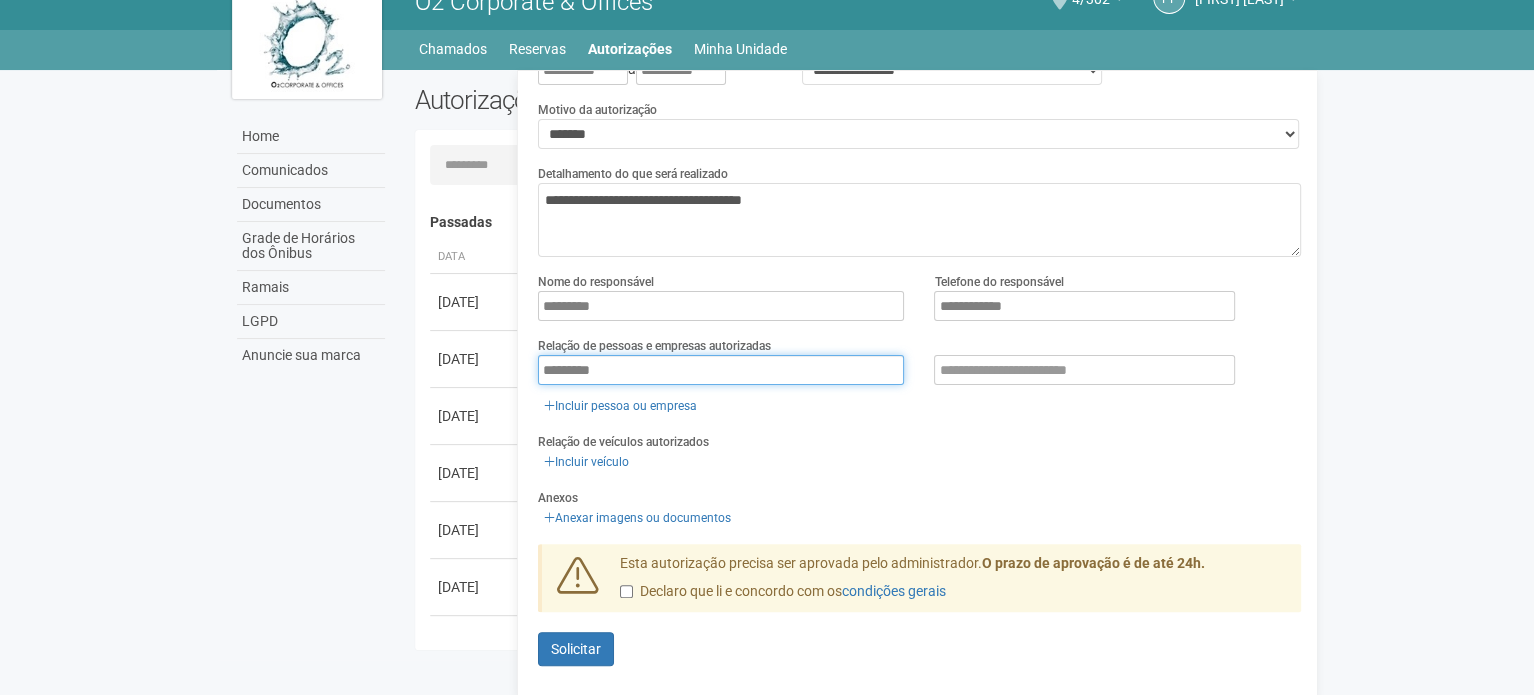 type on "*********" 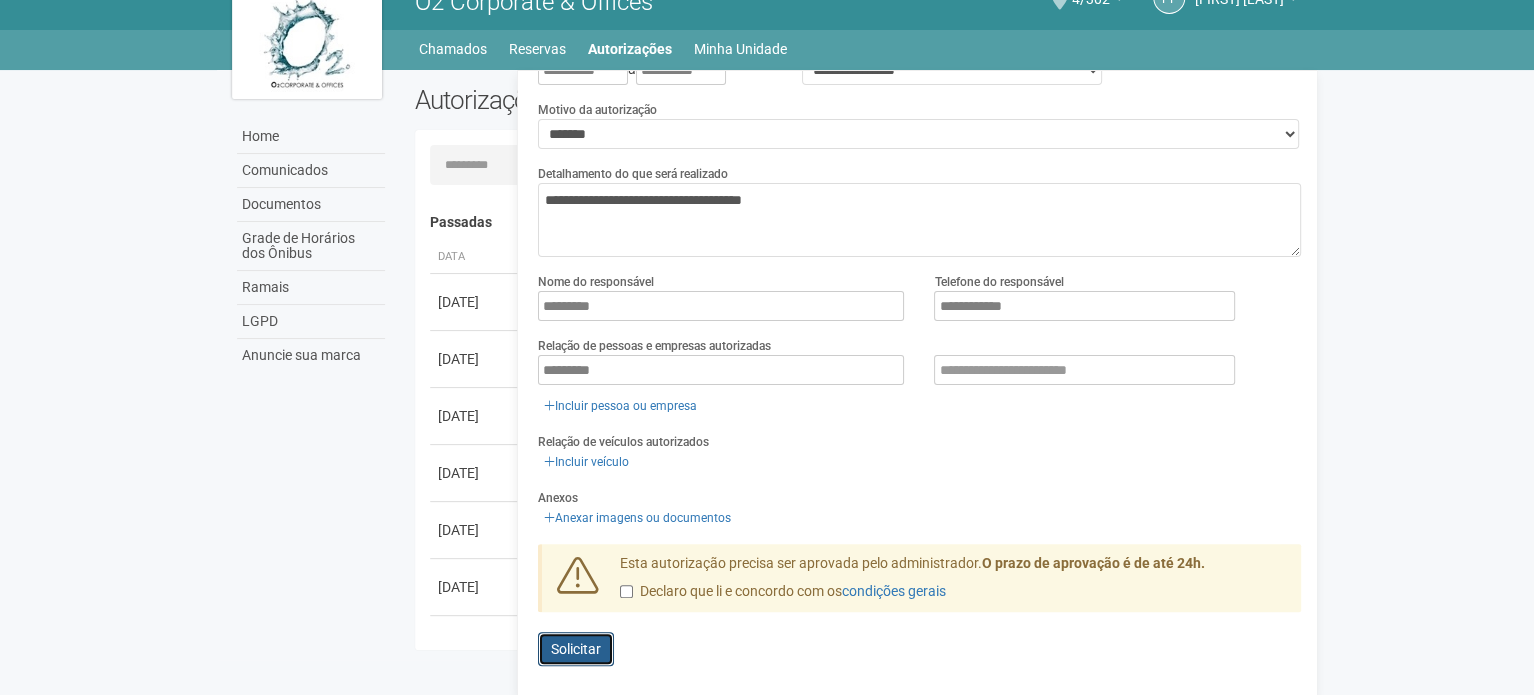 click on "Enviando...
Solicitar" at bounding box center (576, 649) 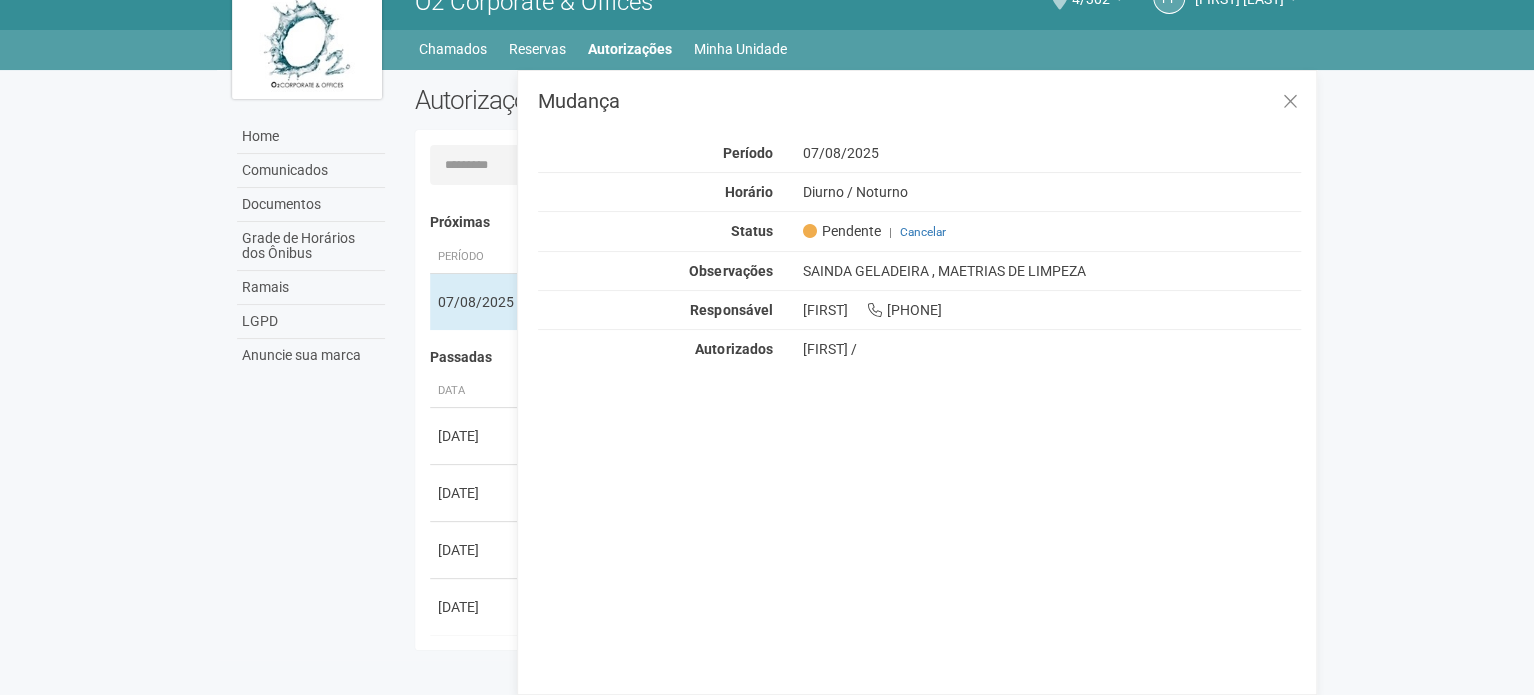 scroll, scrollTop: 0, scrollLeft: 0, axis: both 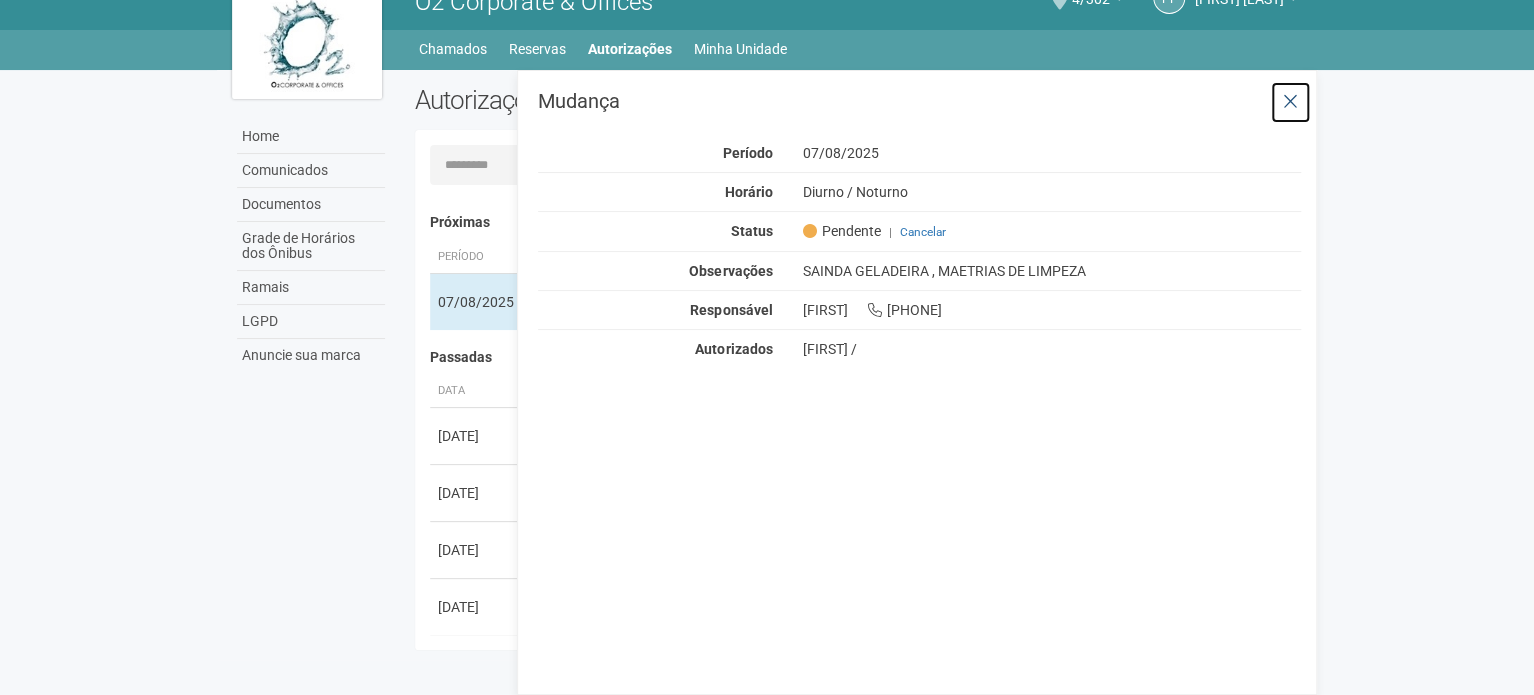 click at bounding box center [1290, 102] 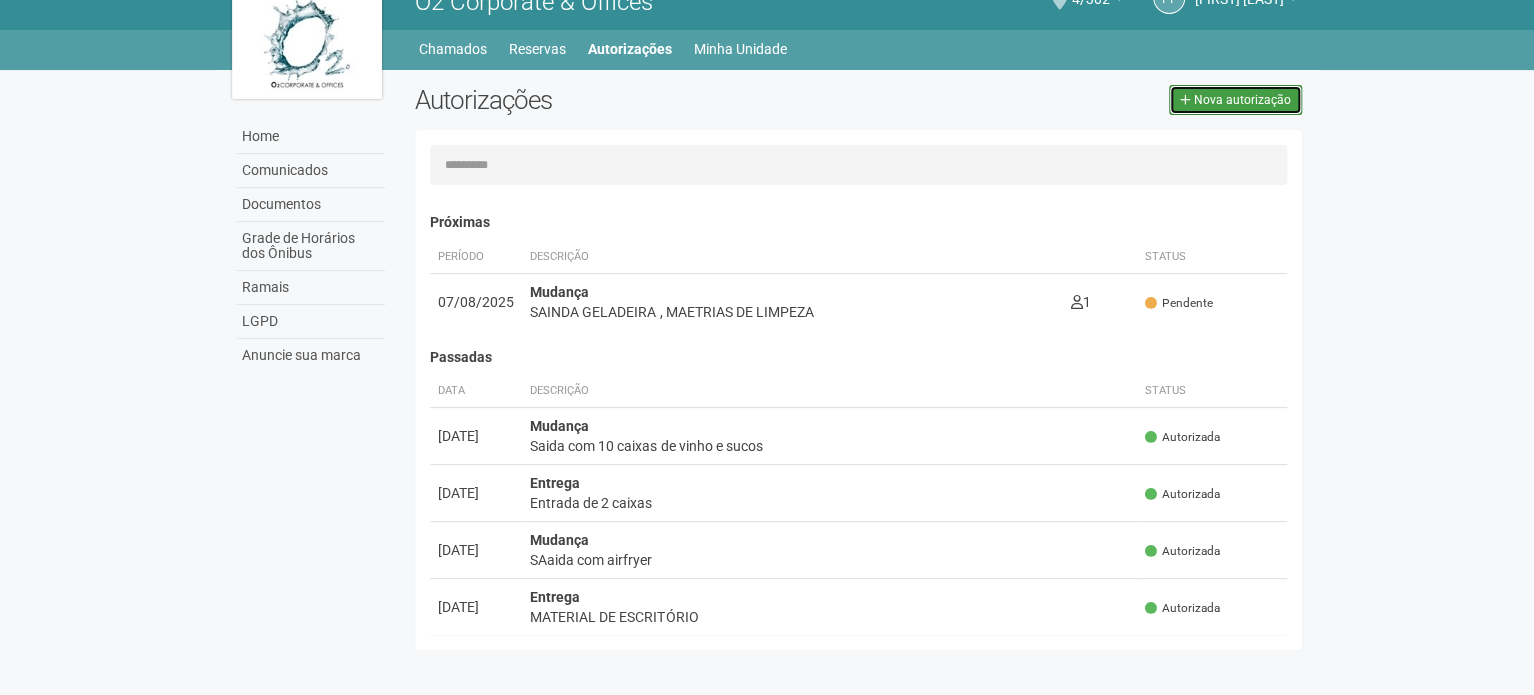 click on "Nova autorização" at bounding box center (1242, 100) 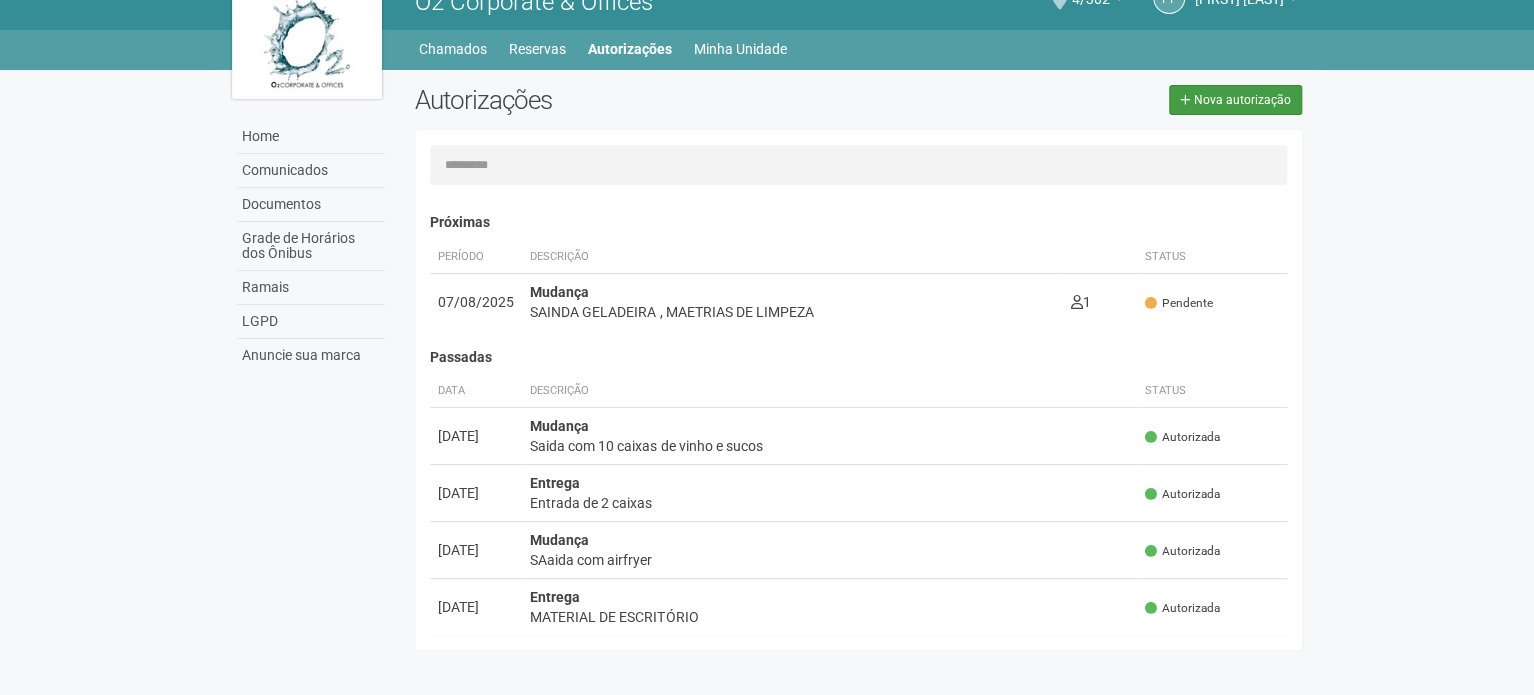 type 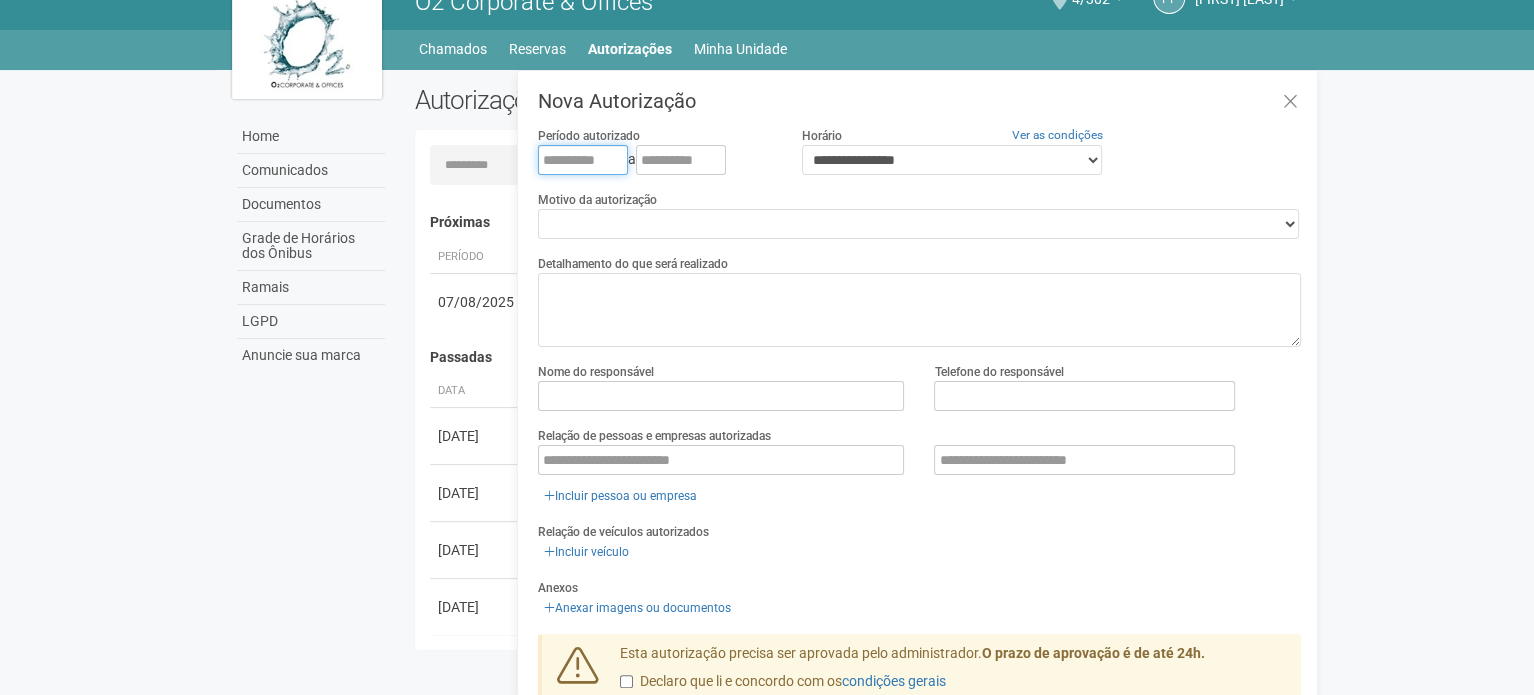 click at bounding box center (583, 160) 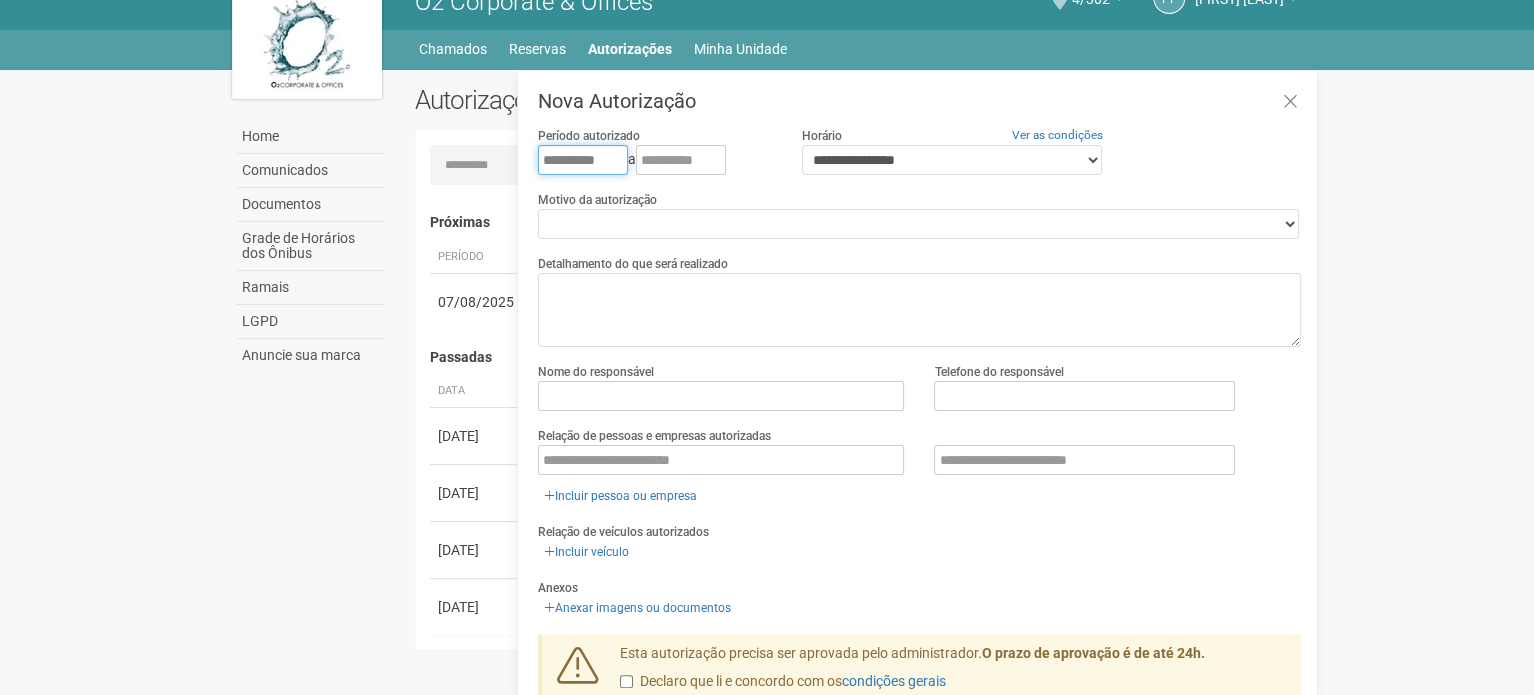 type on "**********" 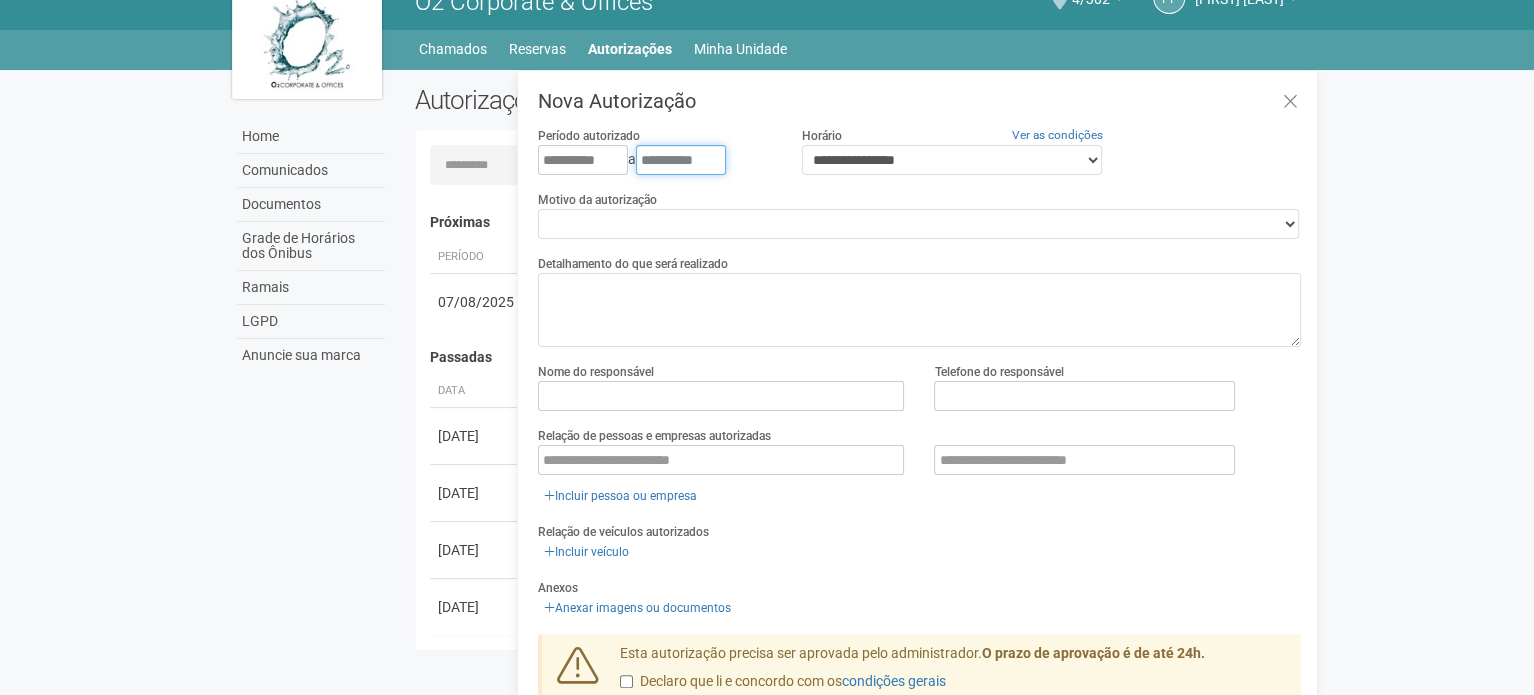 type on "**********" 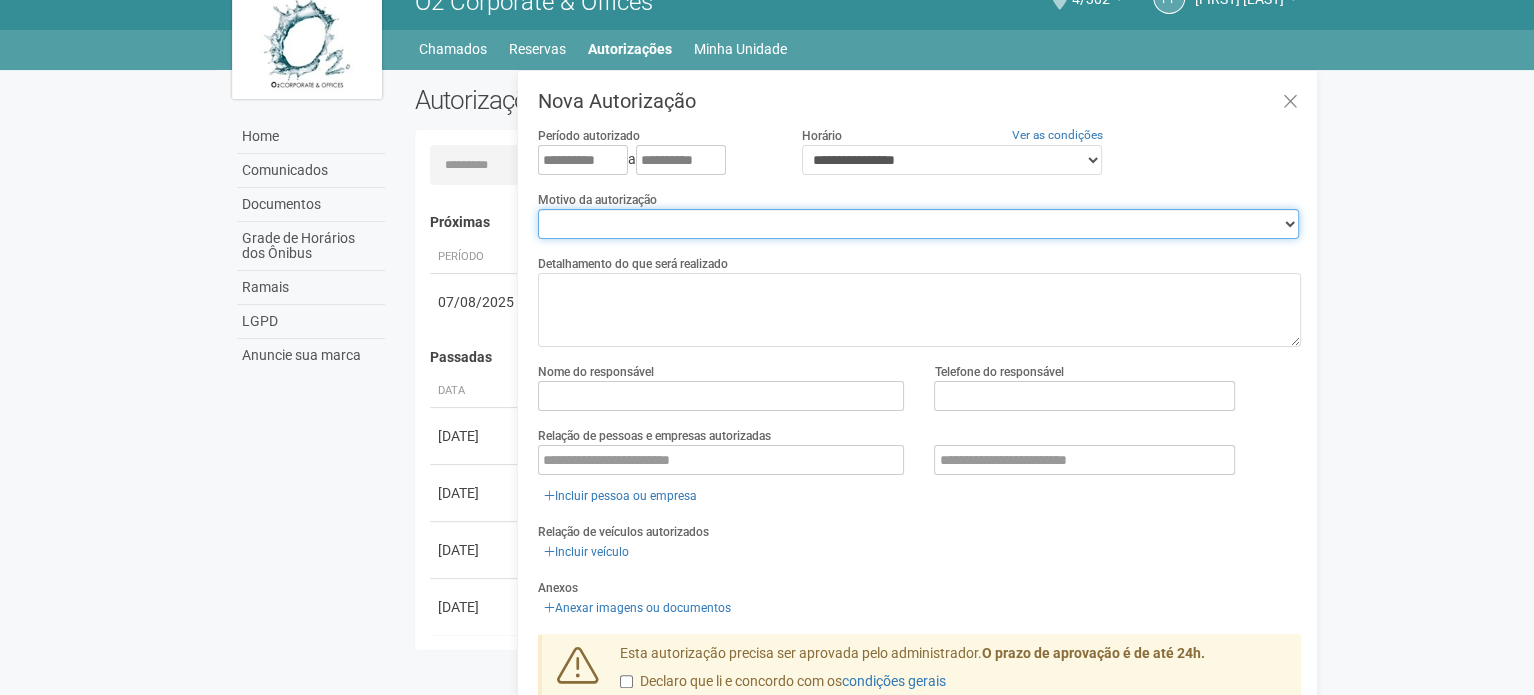 click on "**********" at bounding box center [918, 224] 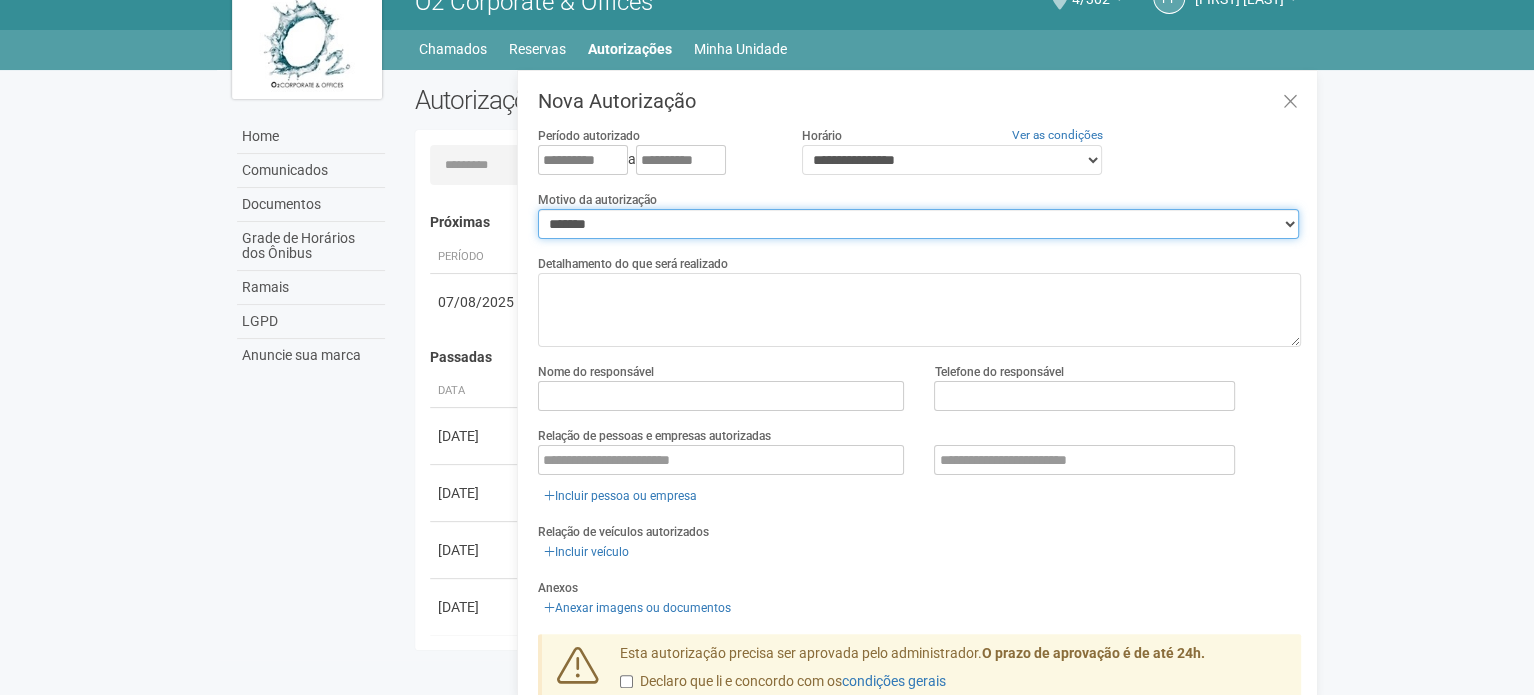 click on "**********" at bounding box center [918, 224] 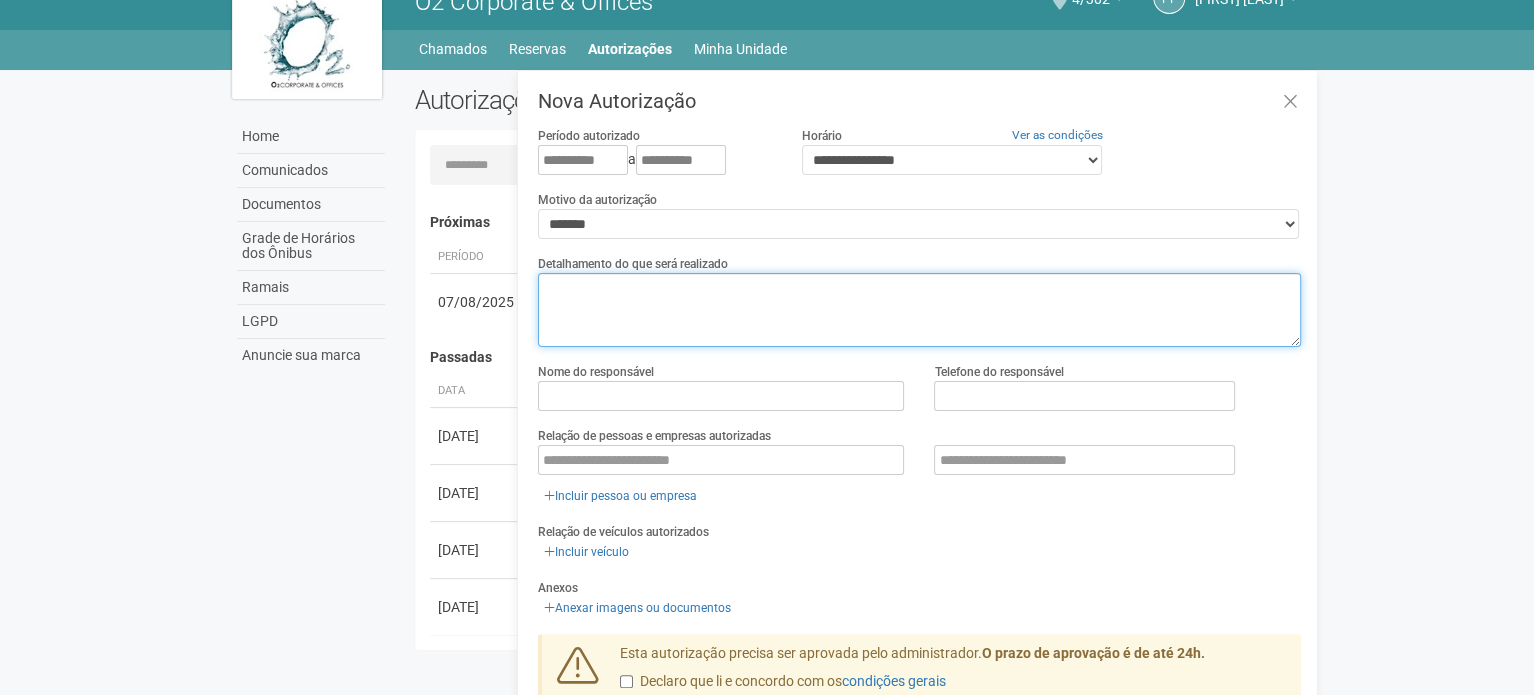 click at bounding box center [919, 310] 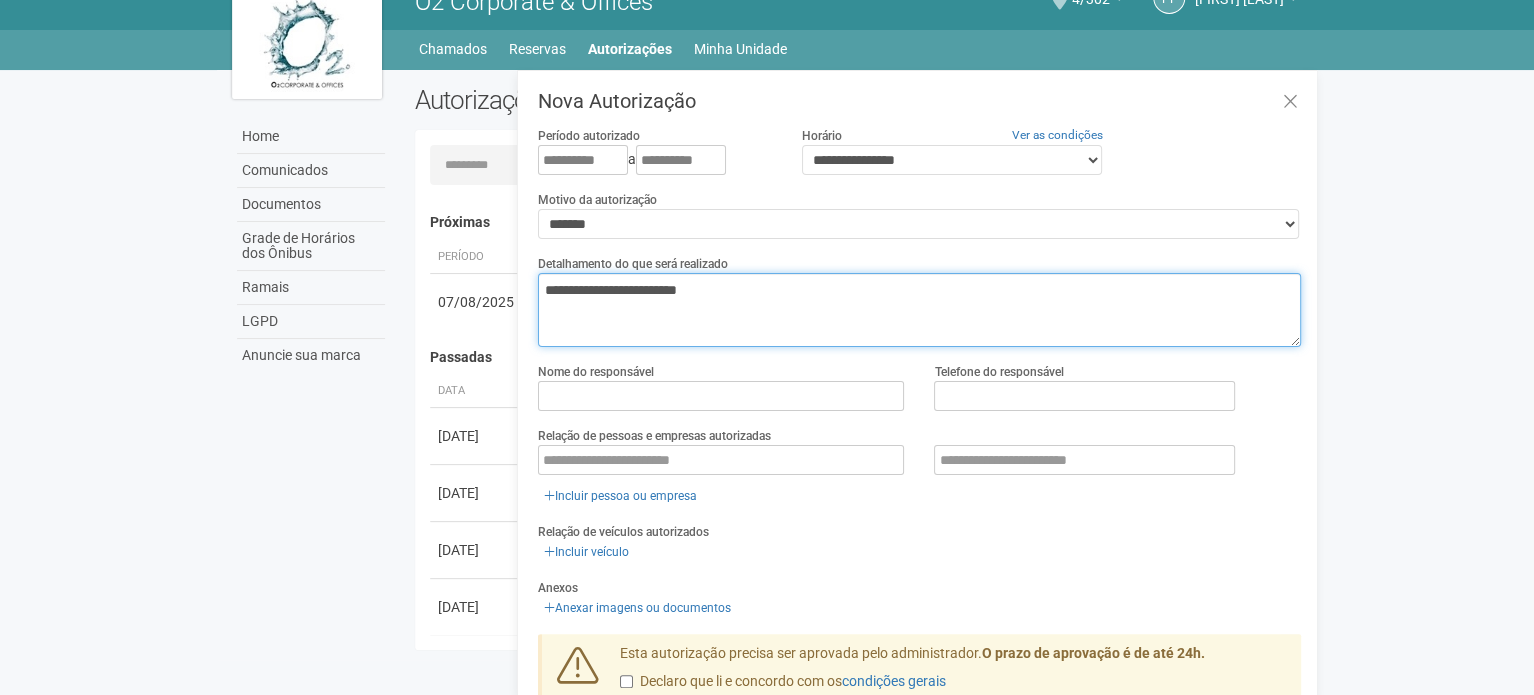 type on "**********" 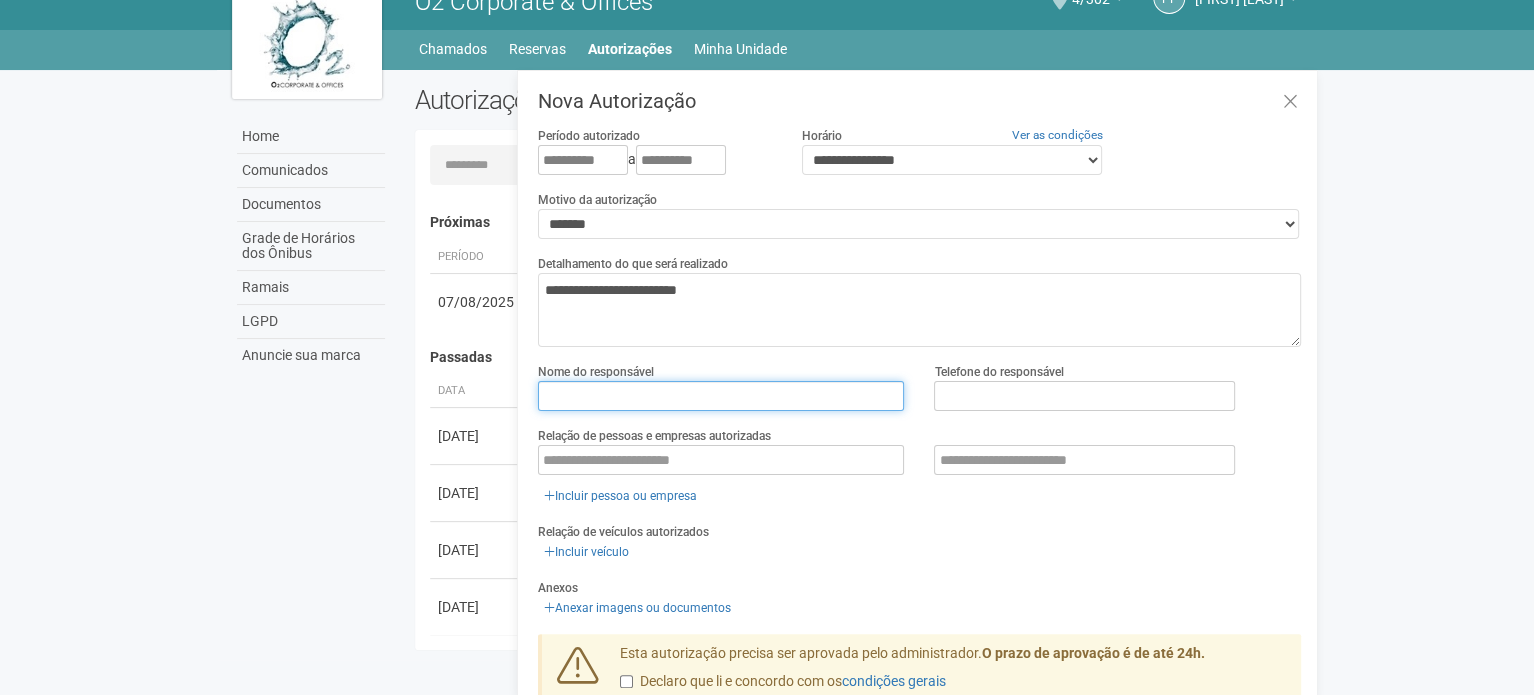 click at bounding box center (721, 396) 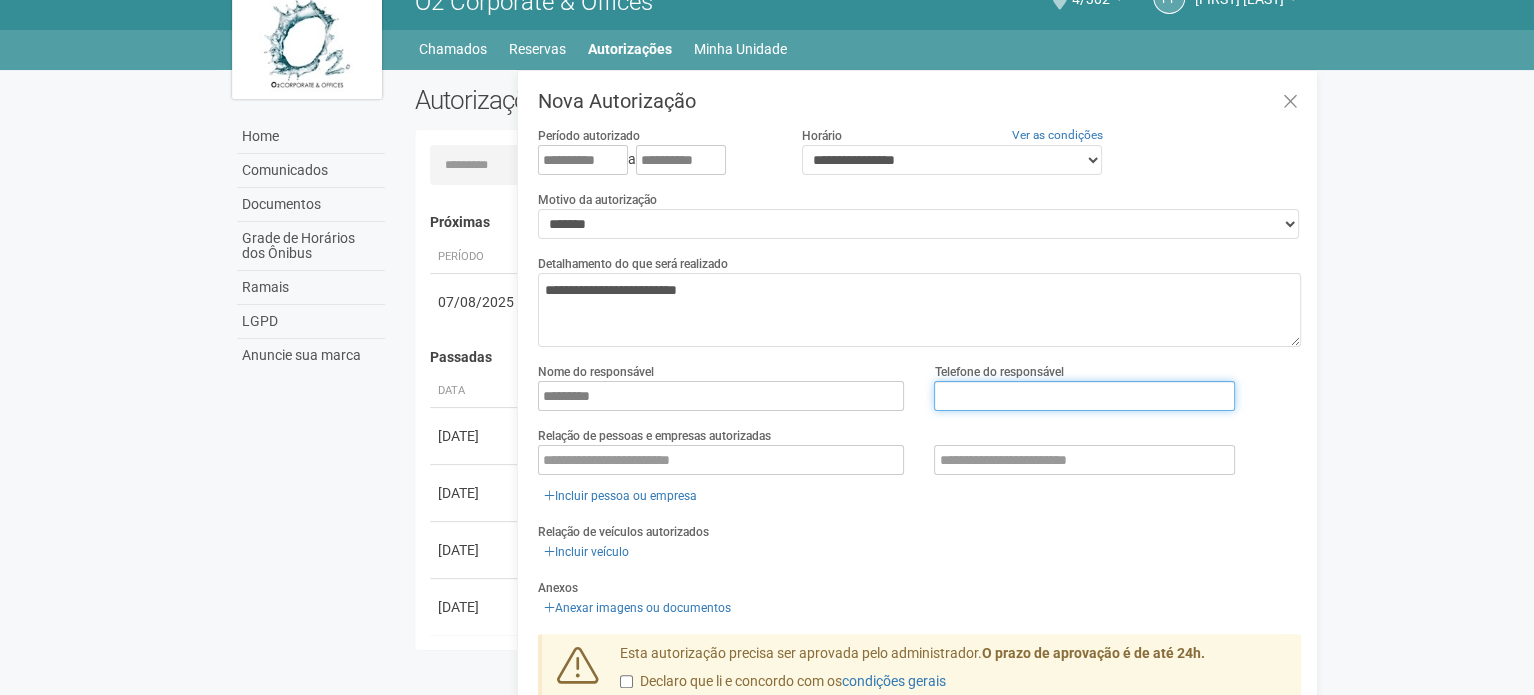 click at bounding box center [1084, 396] 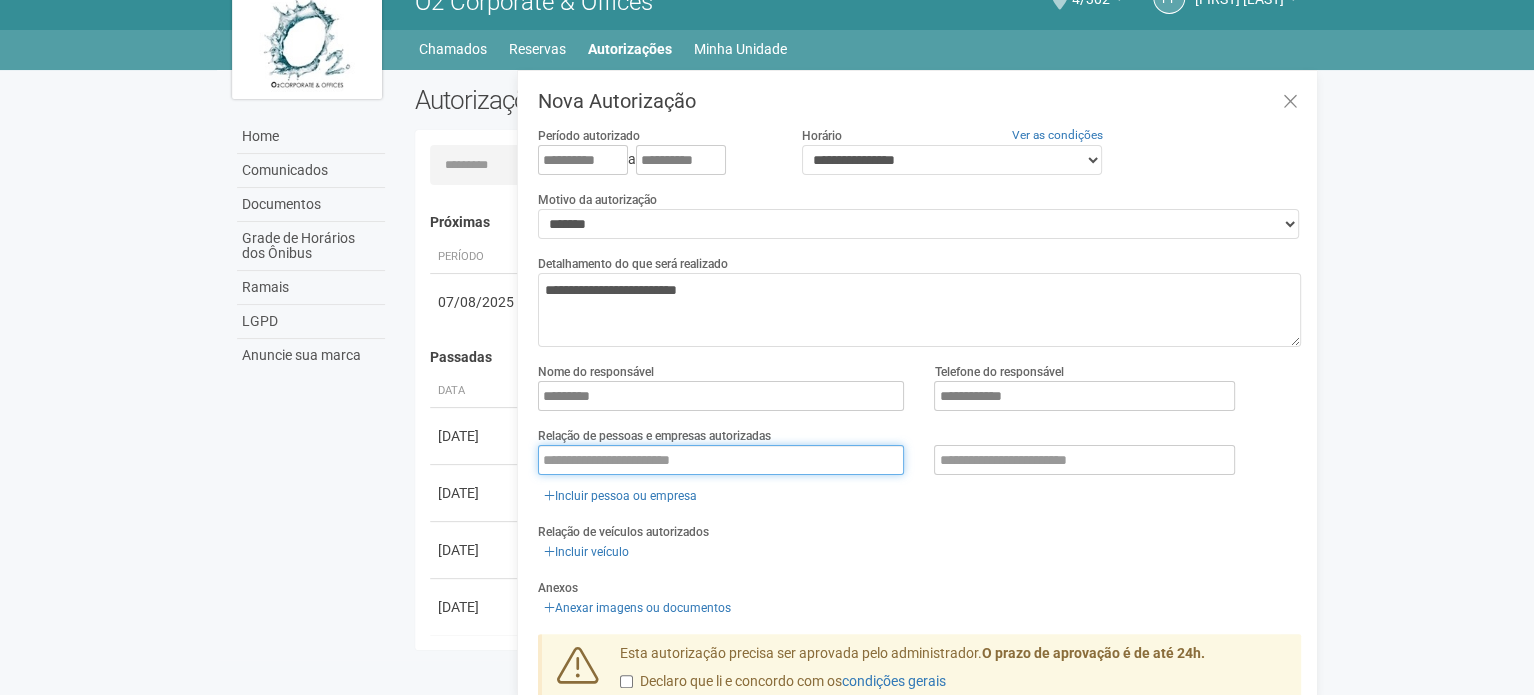 click at bounding box center (721, 460) 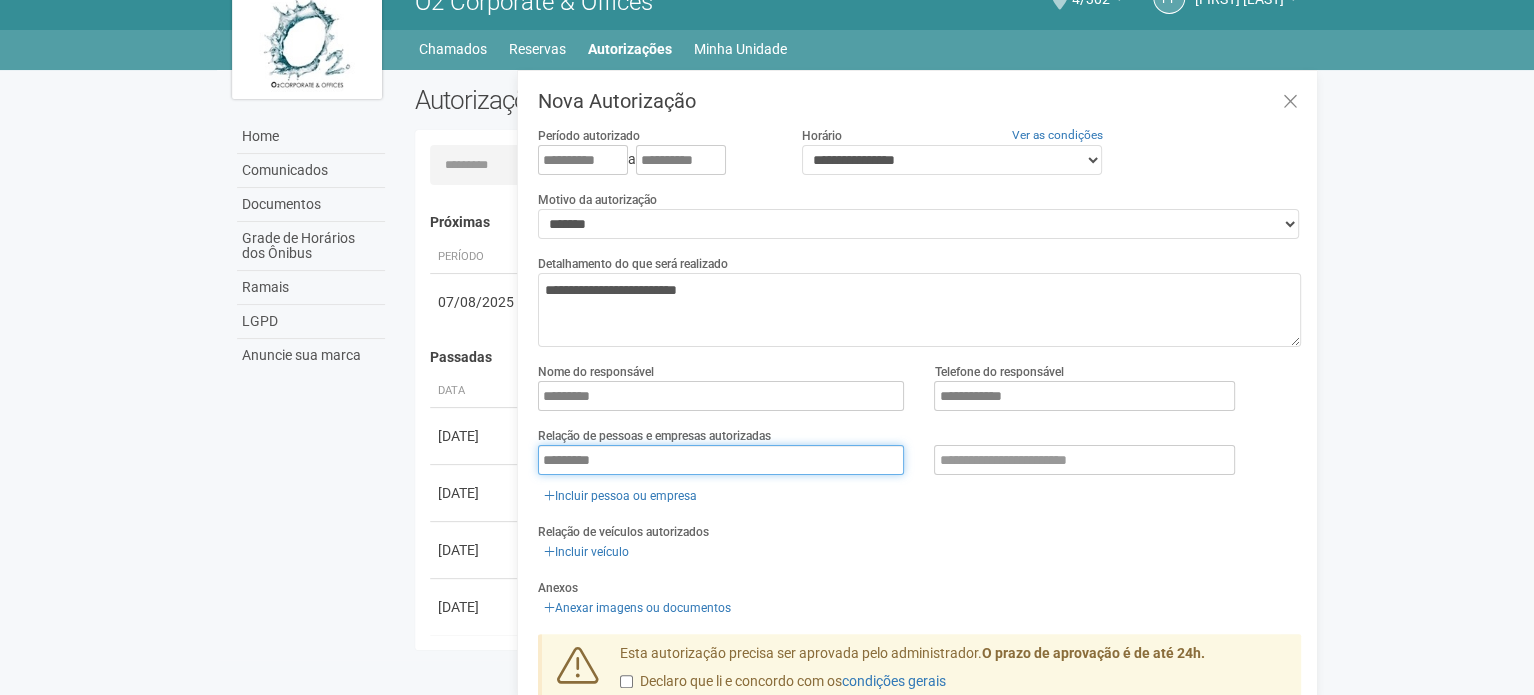 scroll, scrollTop: 90, scrollLeft: 0, axis: vertical 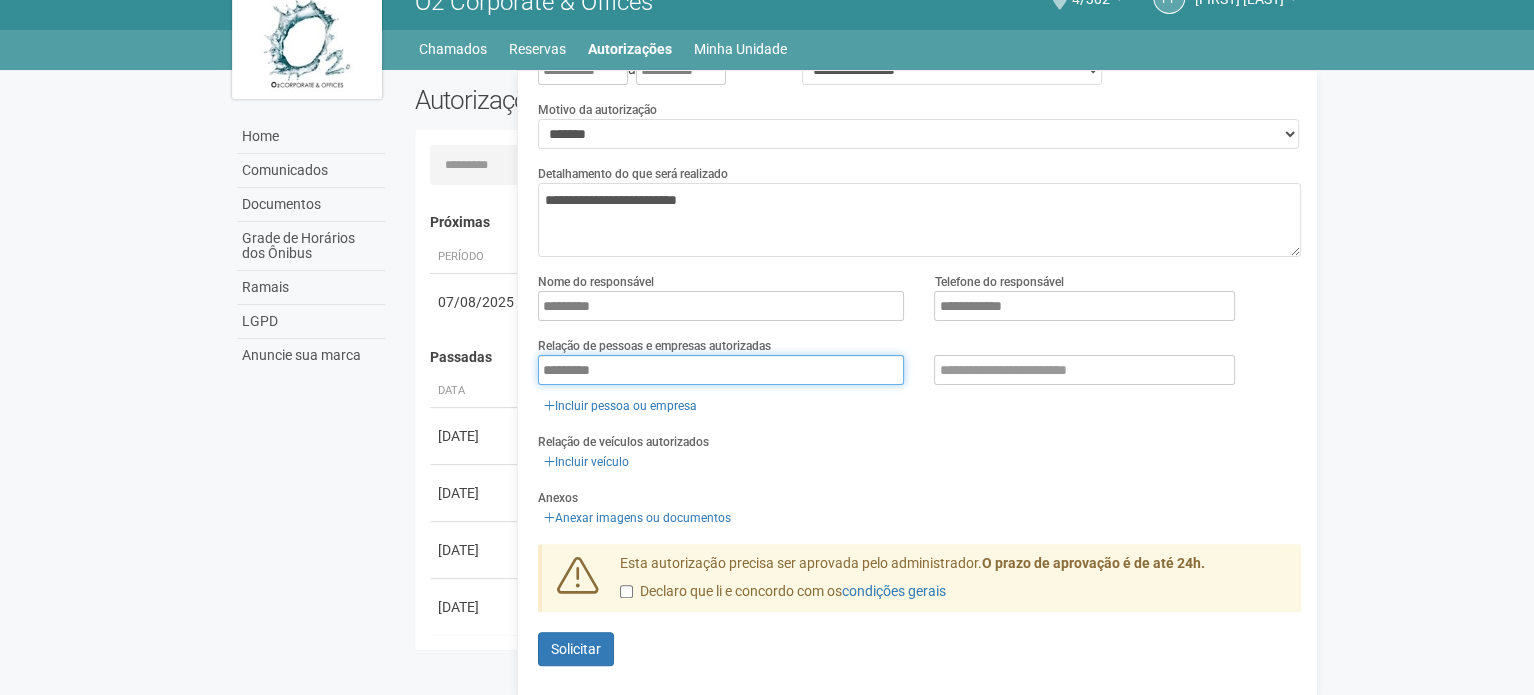 type on "*********" 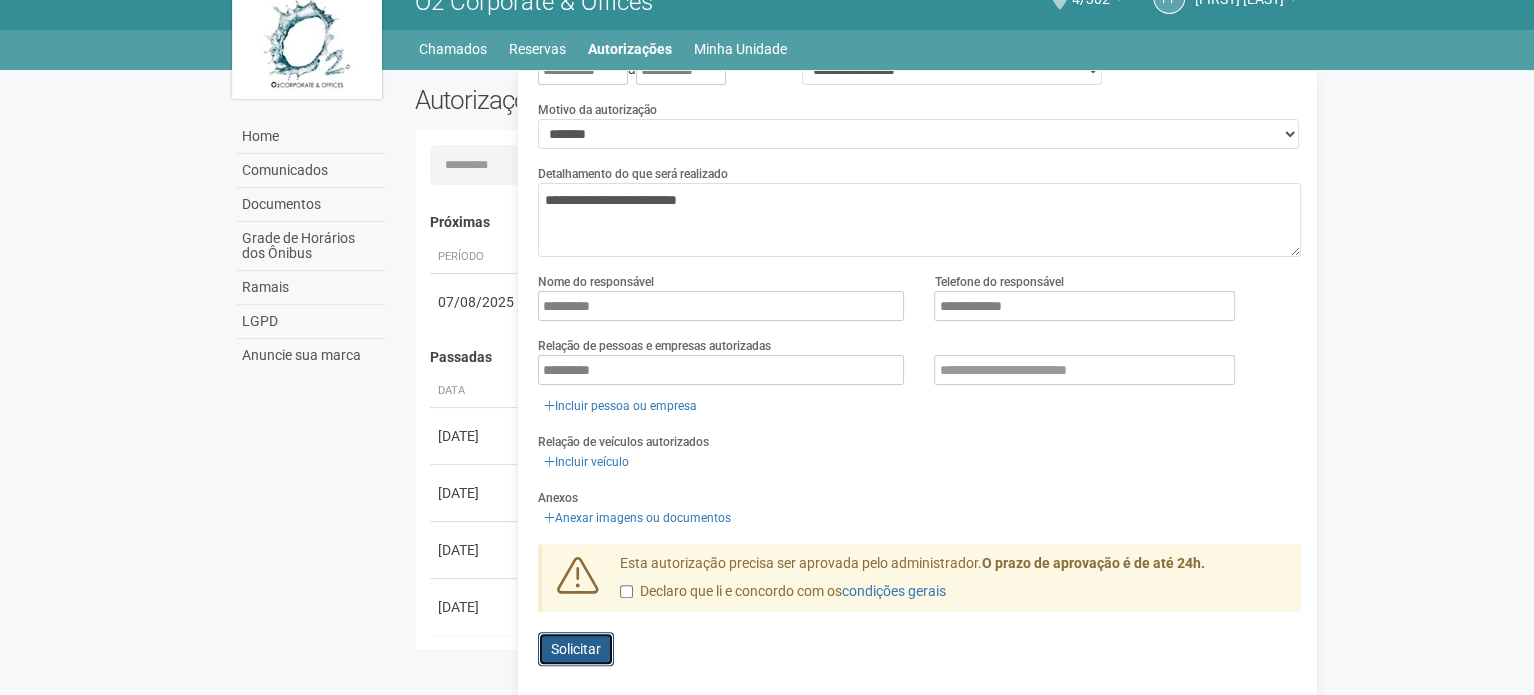 click on "Solicitar" at bounding box center [576, 649] 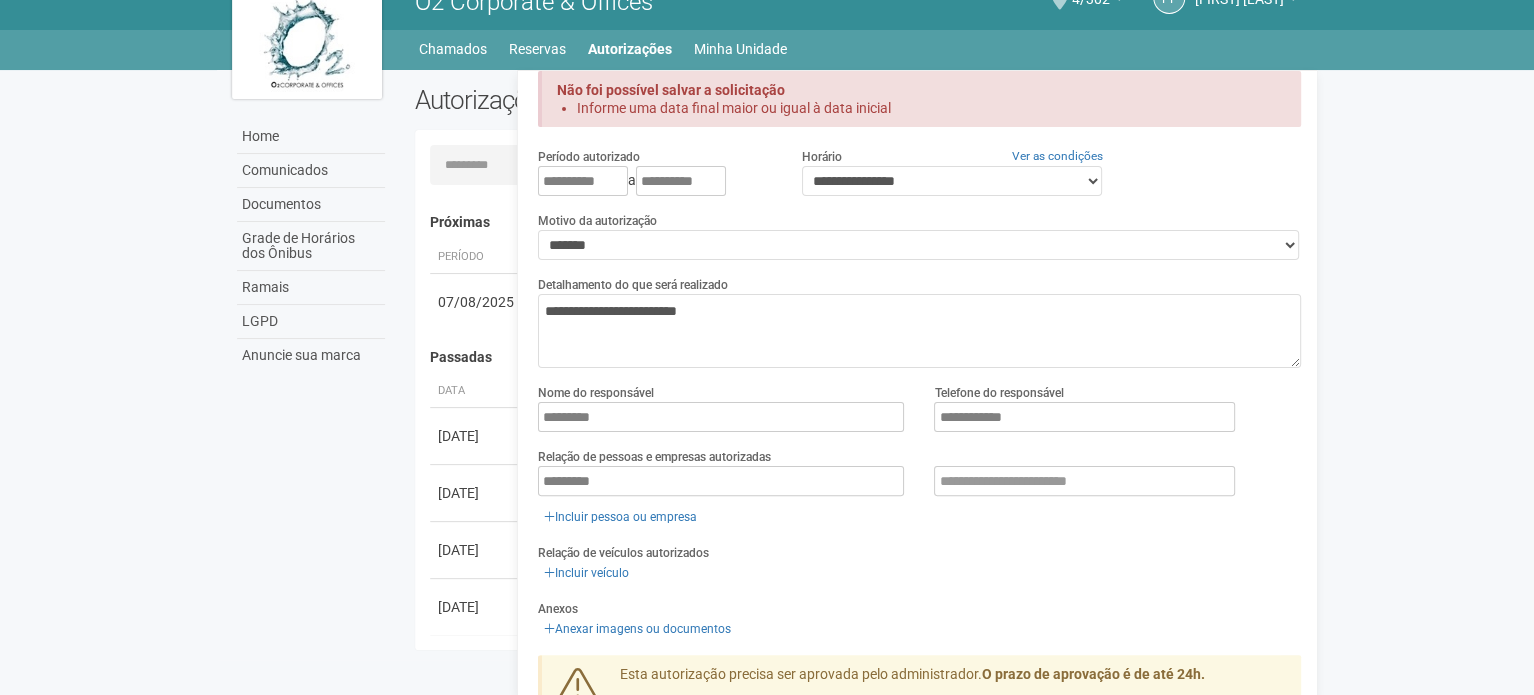 scroll, scrollTop: 55, scrollLeft: 0, axis: vertical 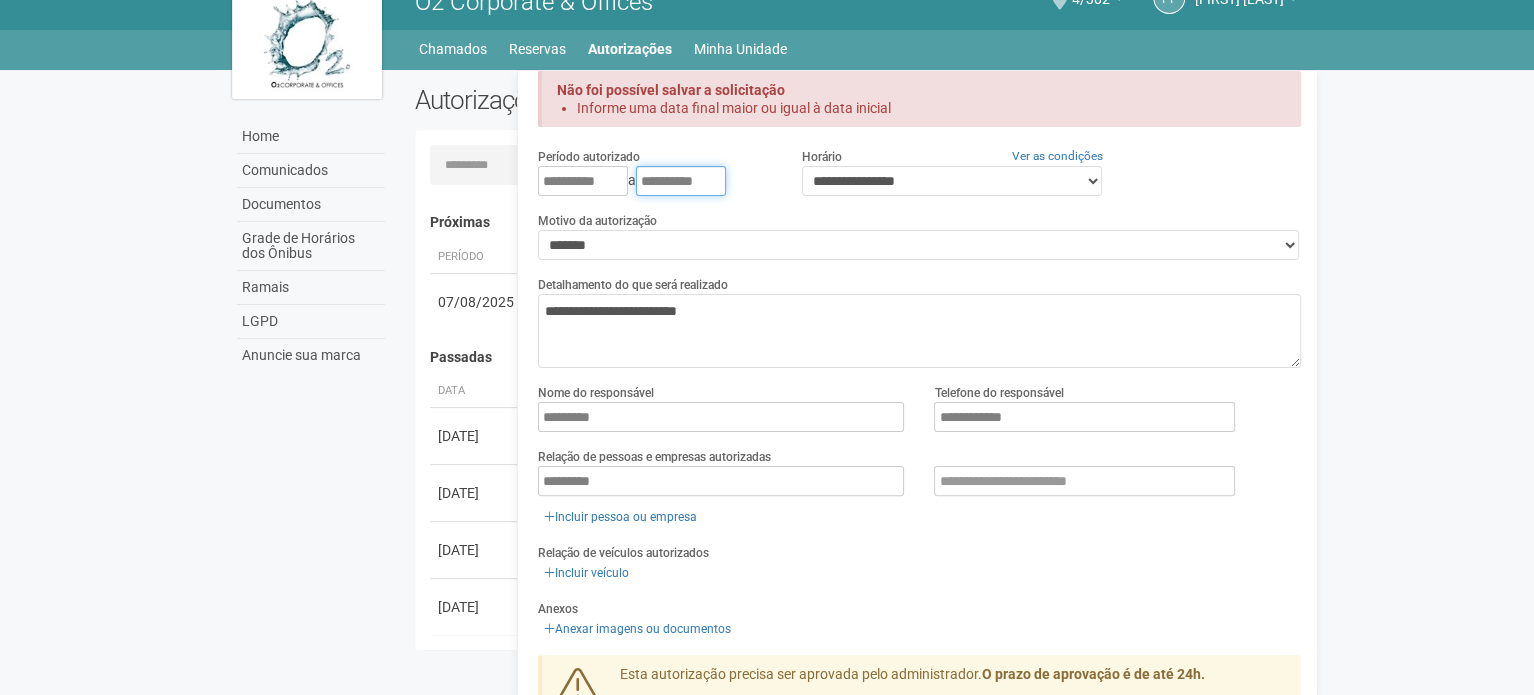 click on "**********" at bounding box center [681, 181] 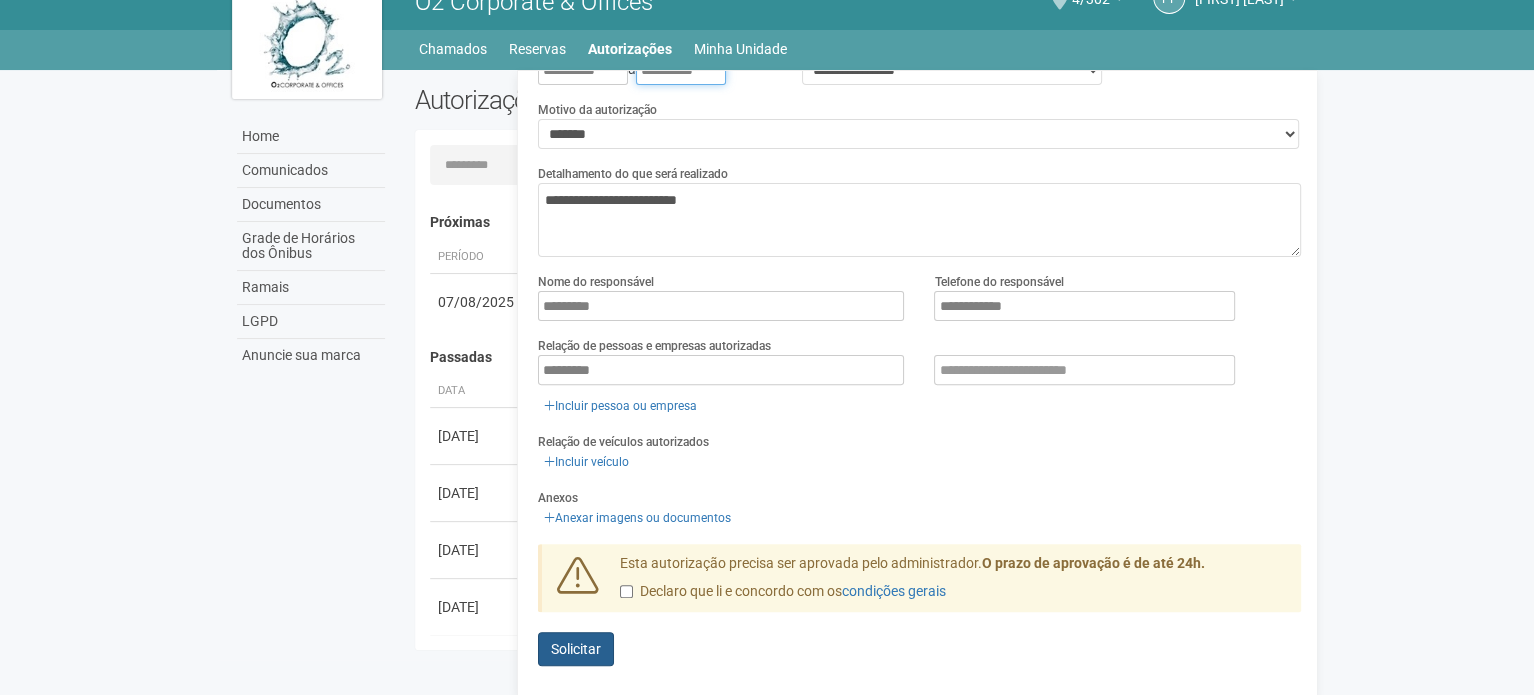 type on "**********" 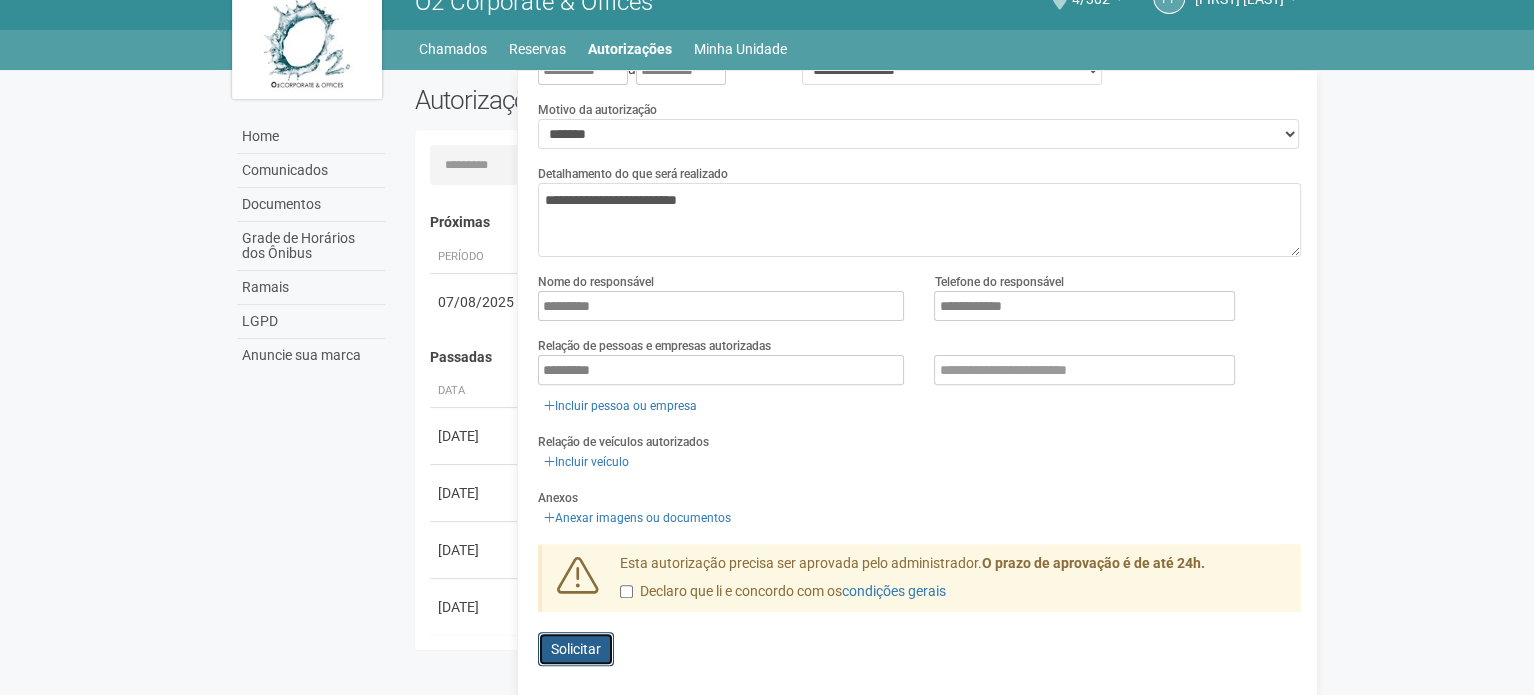 click on "Solicitar" at bounding box center (576, 649) 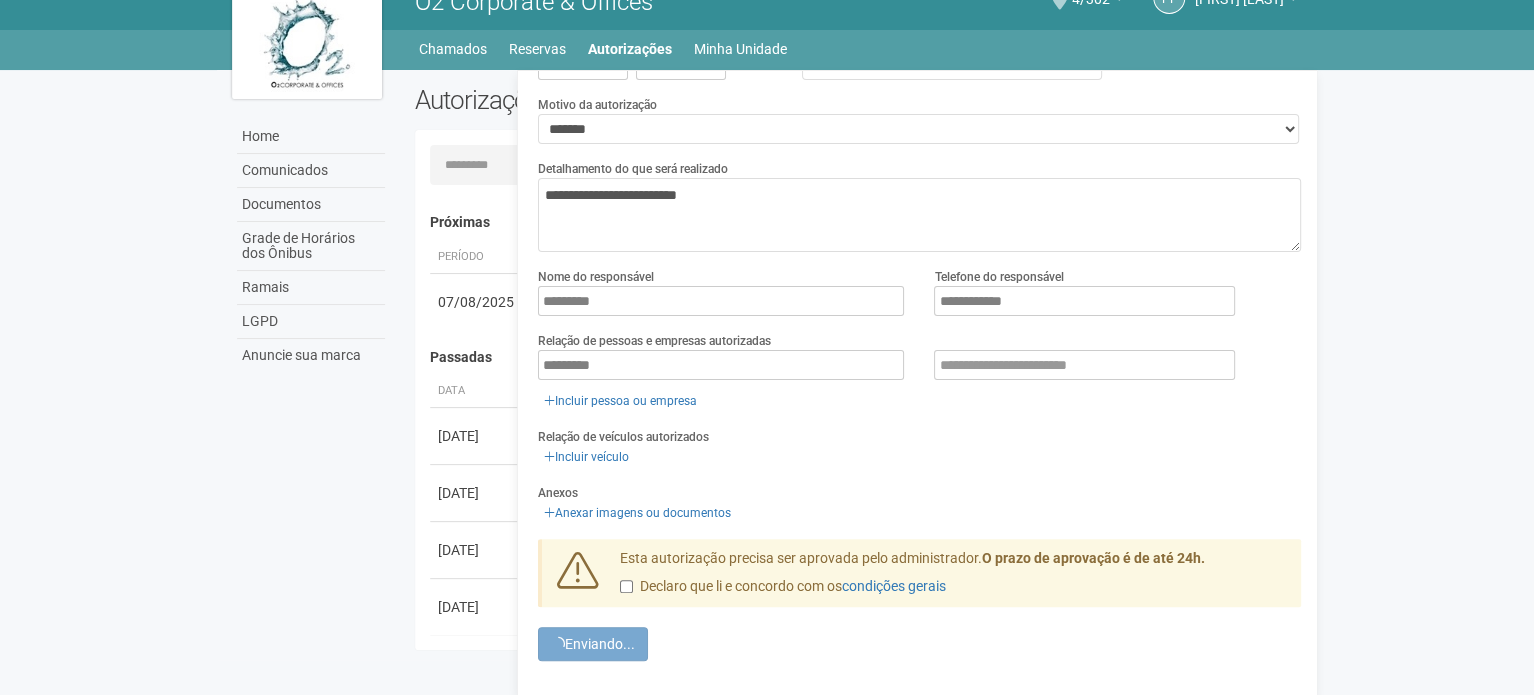 scroll, scrollTop: 90, scrollLeft: 0, axis: vertical 